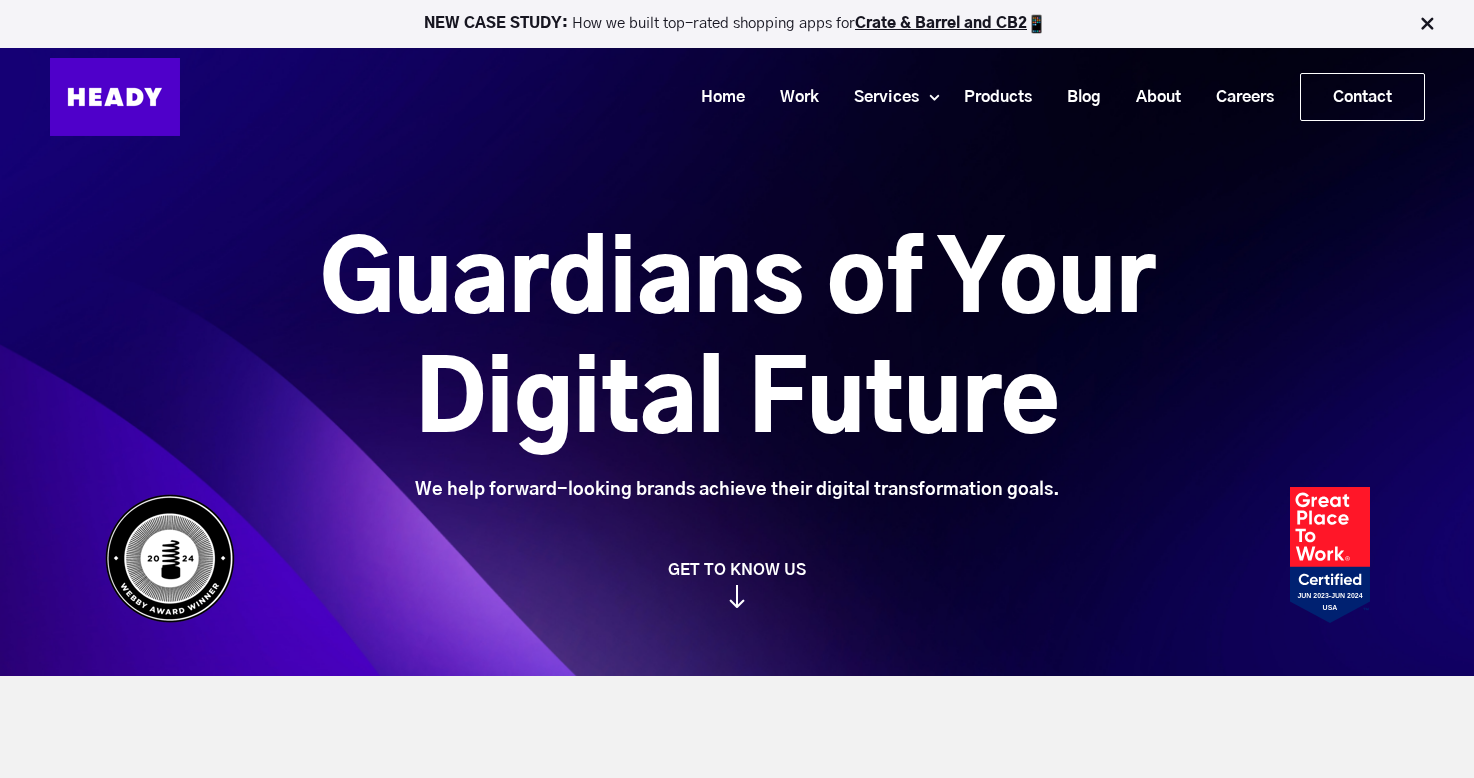 scroll, scrollTop: 0, scrollLeft: 0, axis: both 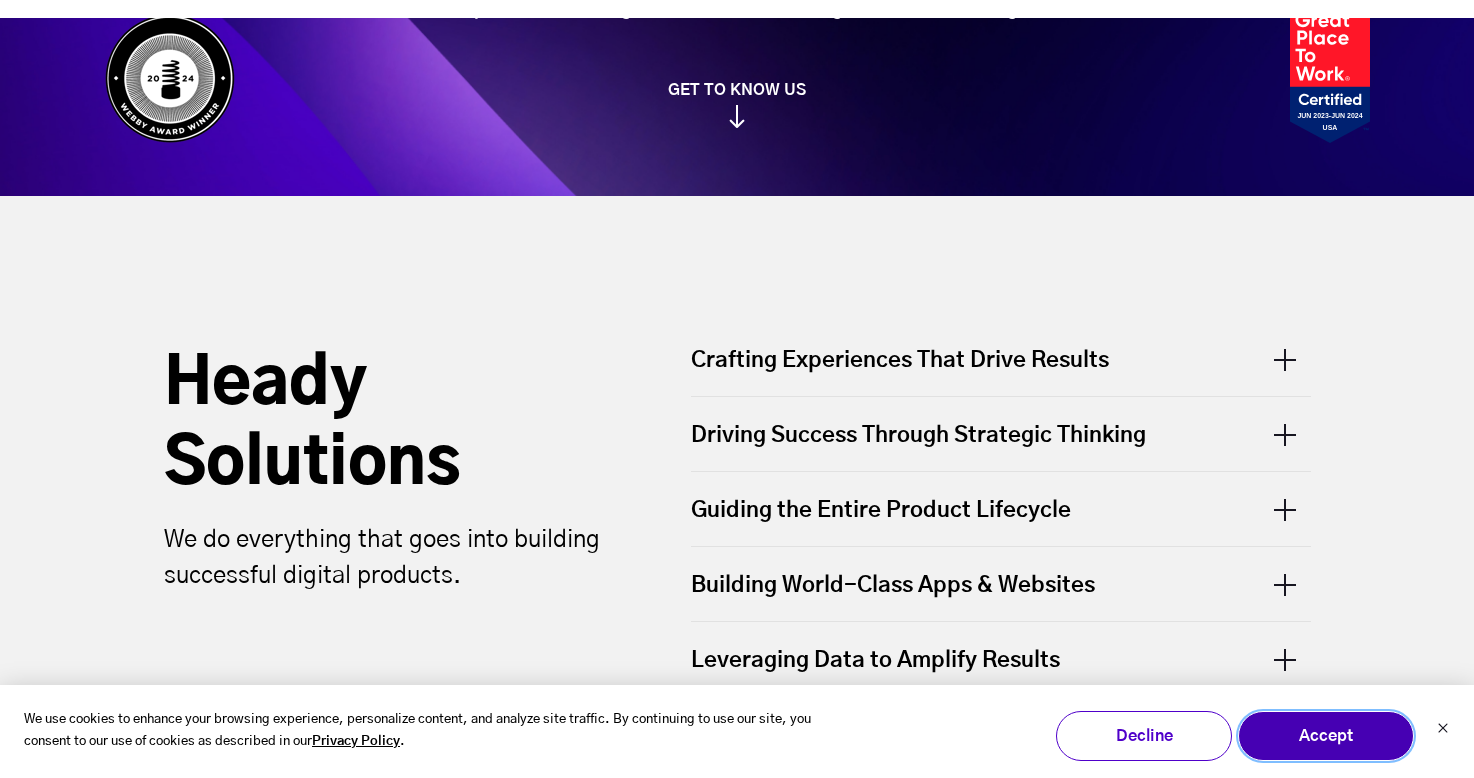 click on "Accept" at bounding box center [1326, 736] 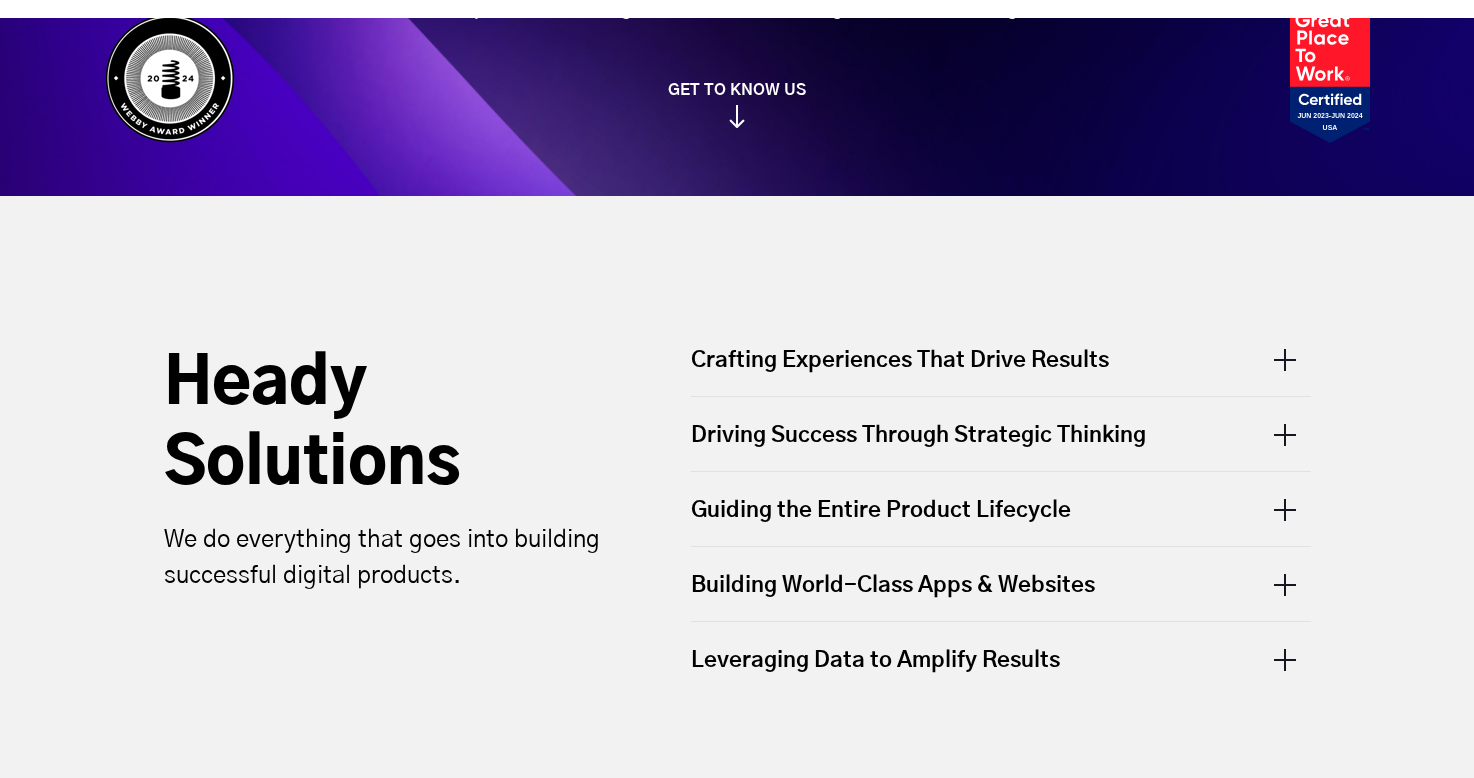 click on "Building World-Class Apps & Websites" at bounding box center [1001, 584] 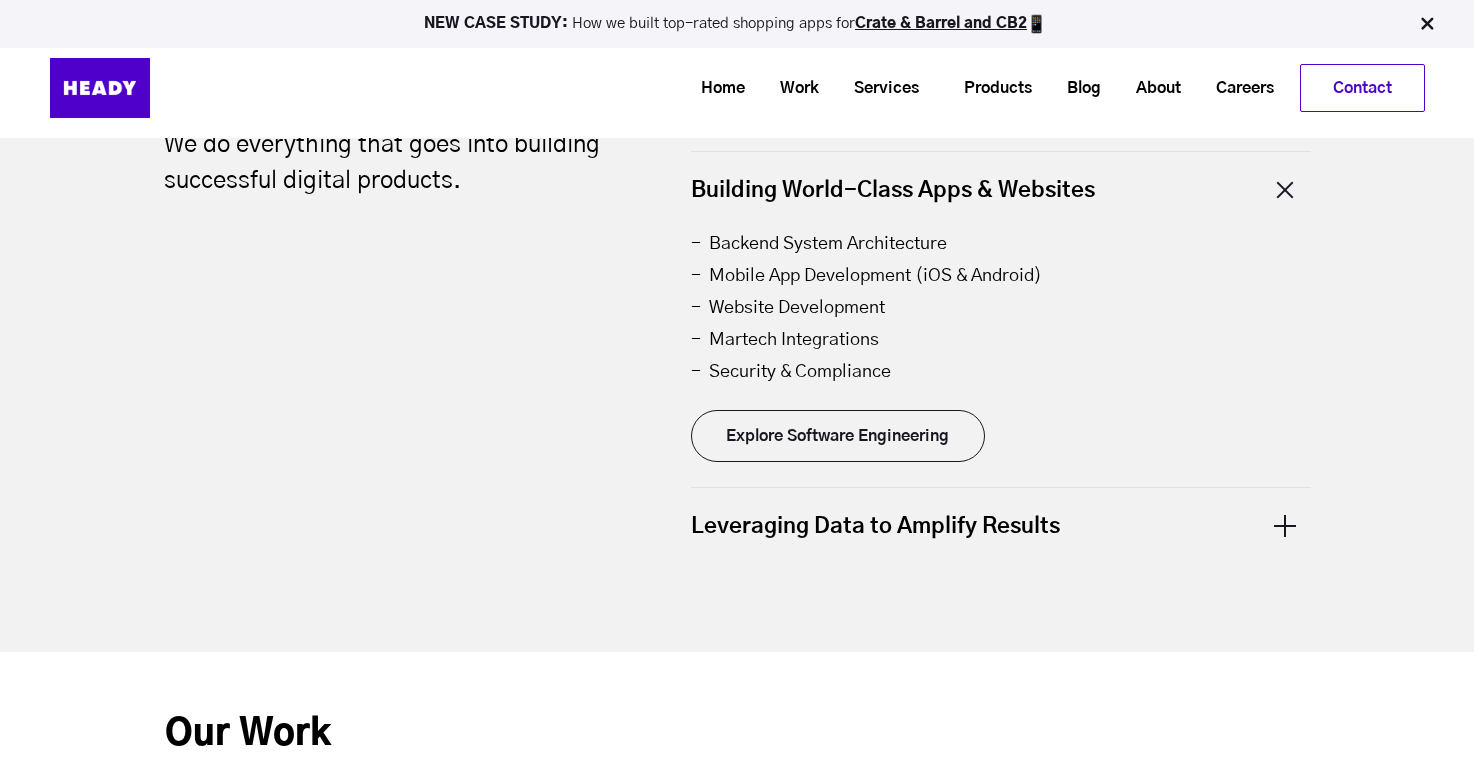 scroll, scrollTop: 0, scrollLeft: 0, axis: both 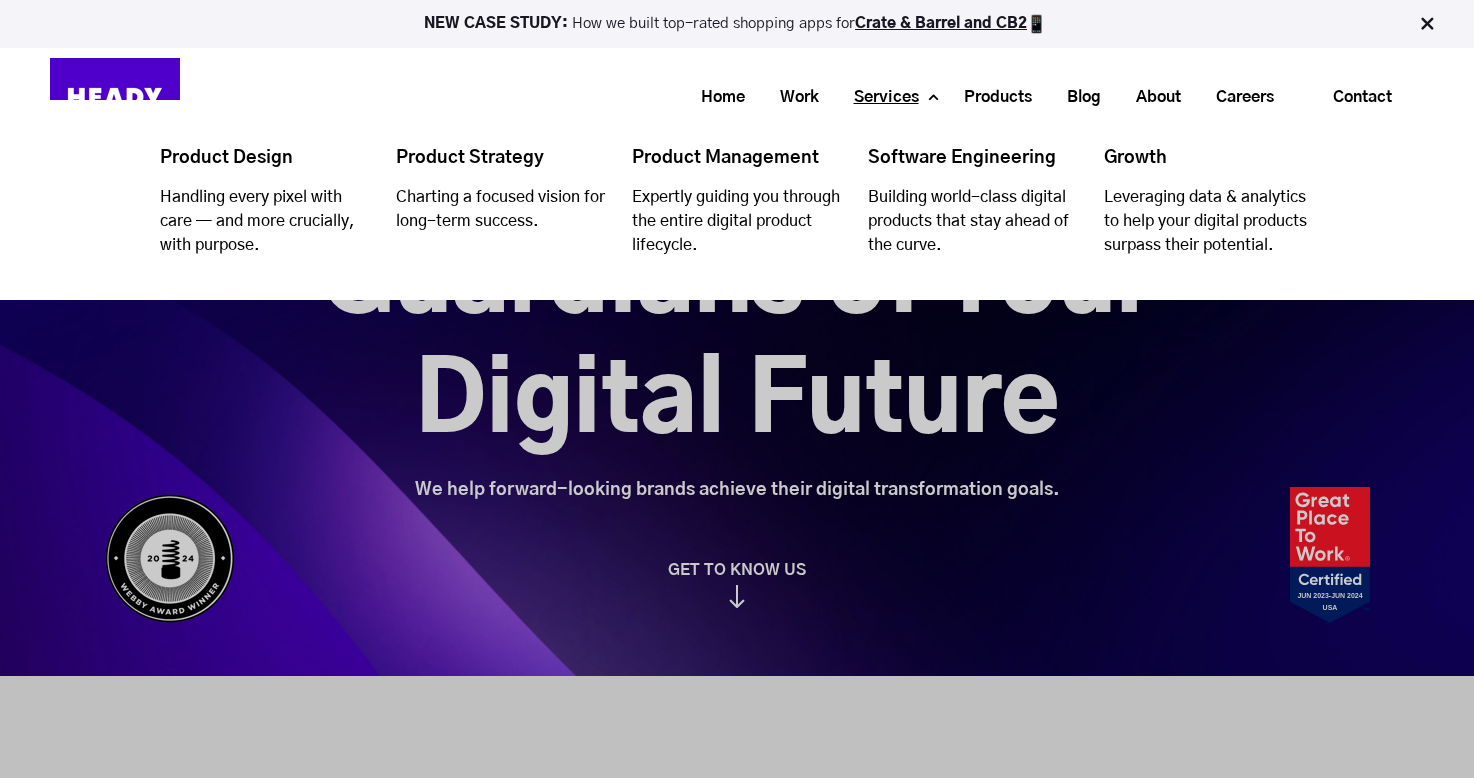 click on "Services" at bounding box center (879, 97) 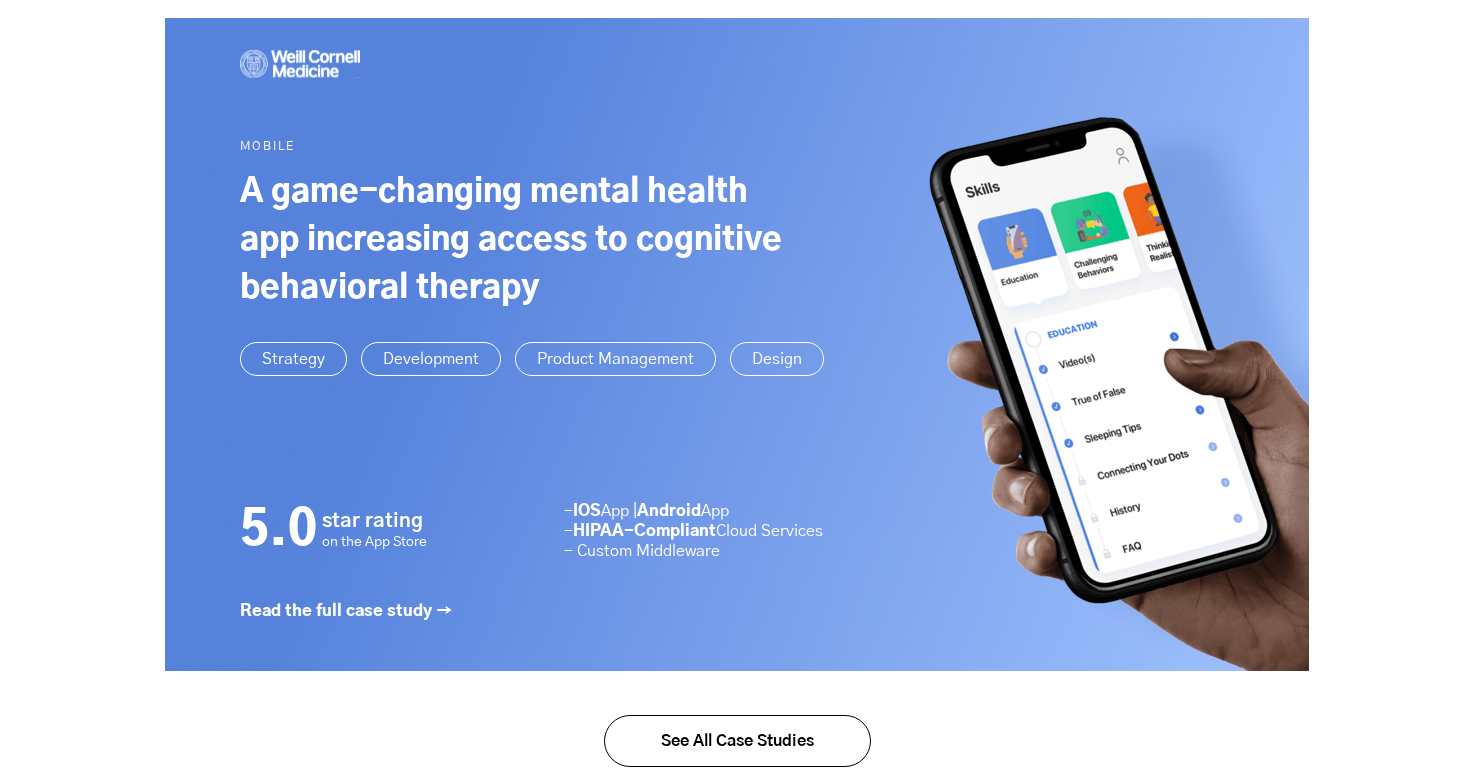 scroll, scrollTop: 3773, scrollLeft: 0, axis: vertical 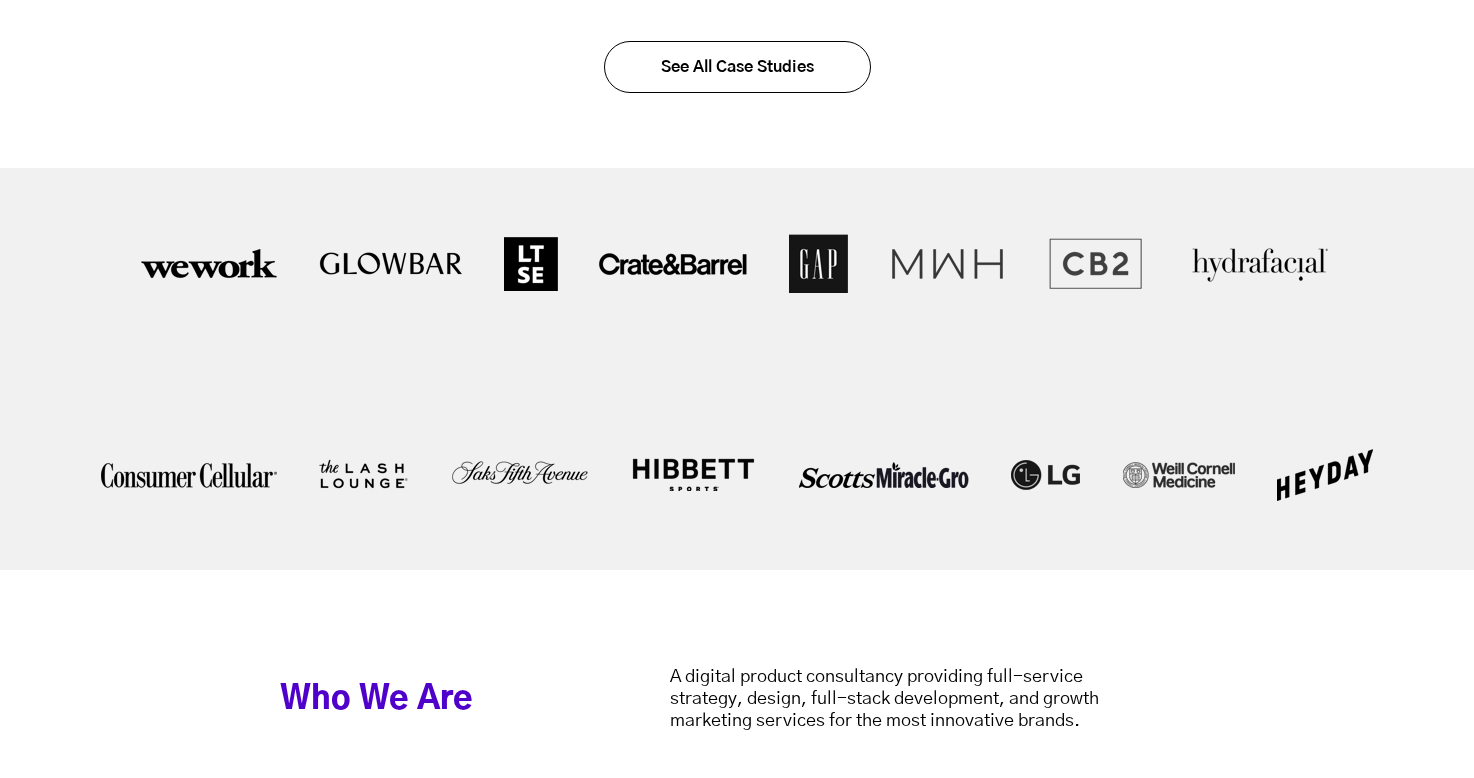 click at bounding box center [1259, 263] 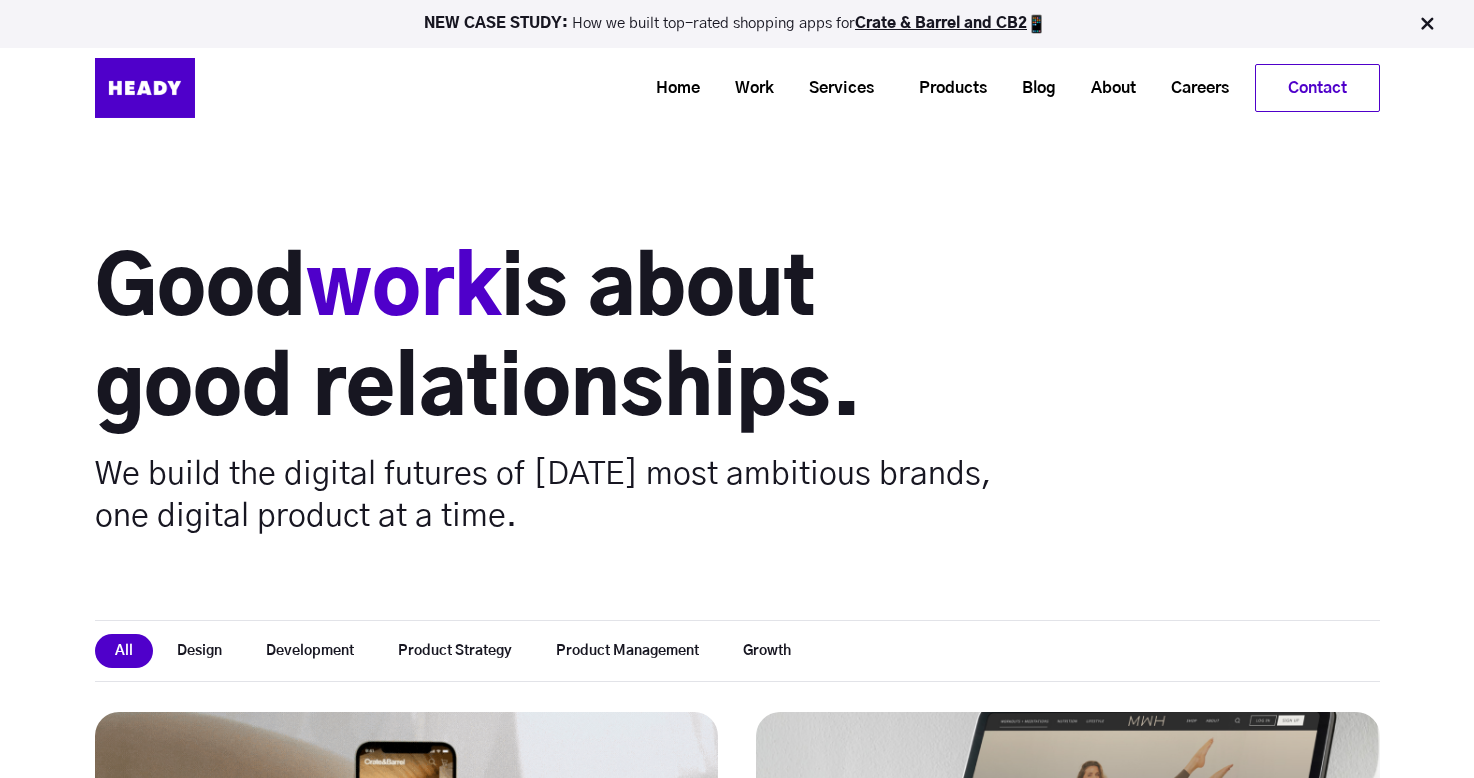 scroll, scrollTop: 181, scrollLeft: 0, axis: vertical 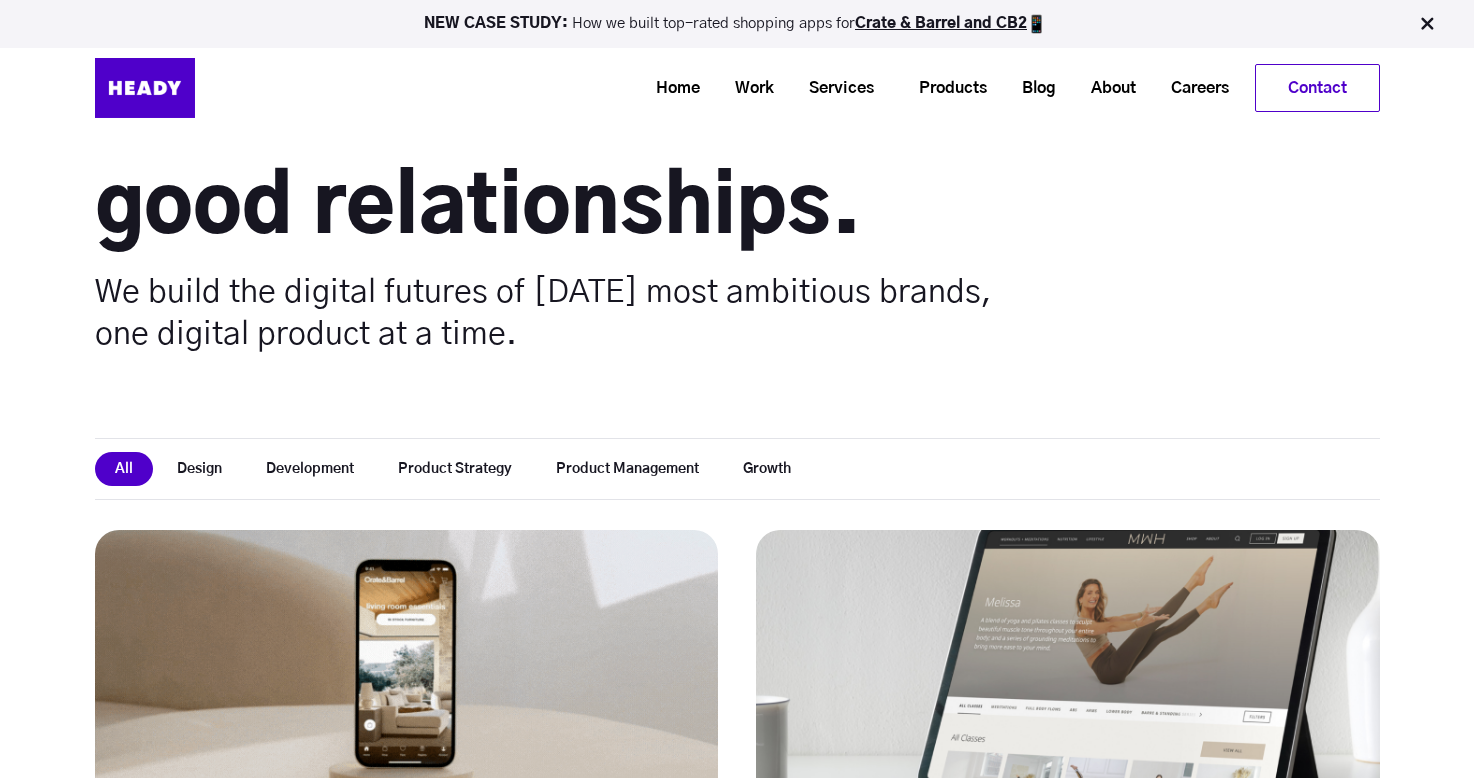click on "Development" at bounding box center (310, 469) 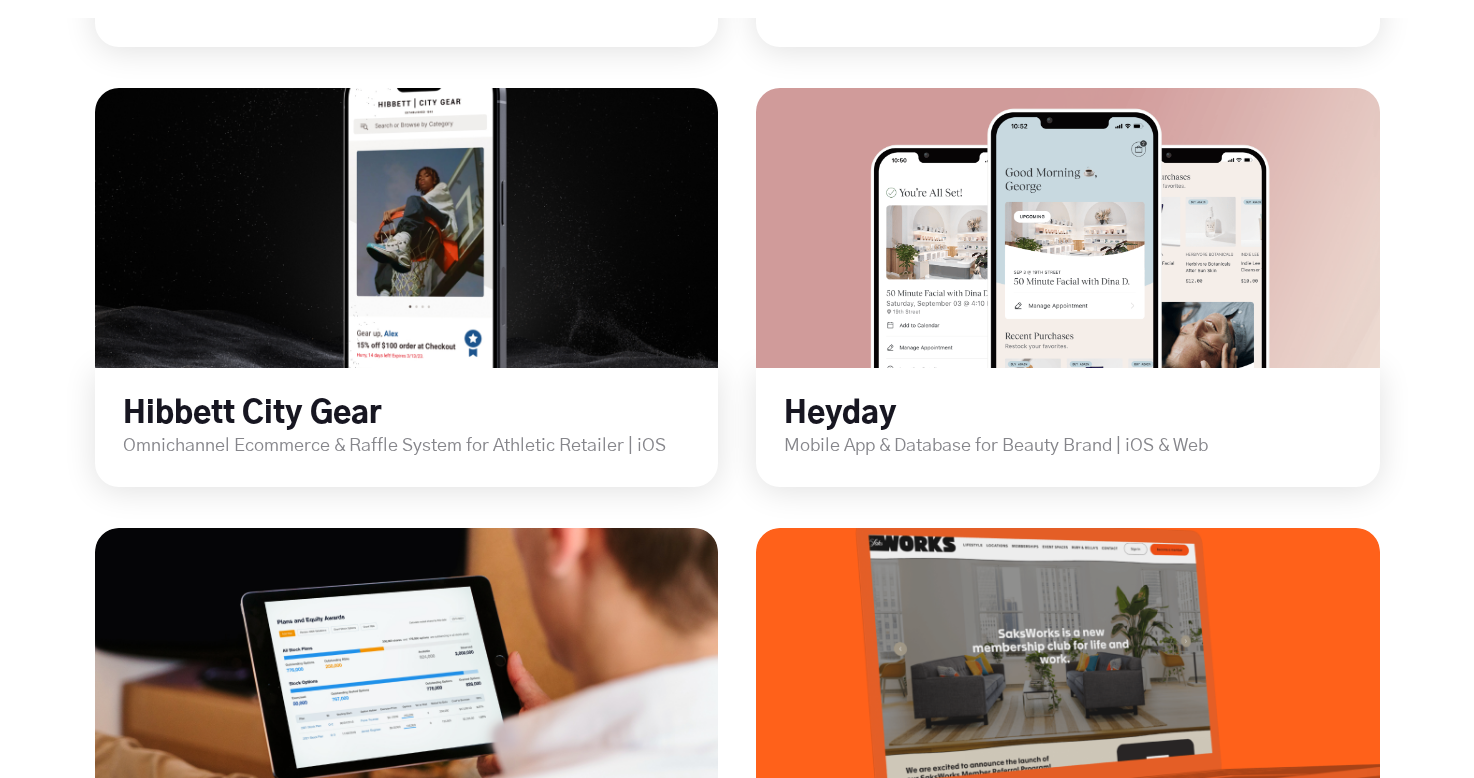 scroll, scrollTop: 1091, scrollLeft: 0, axis: vertical 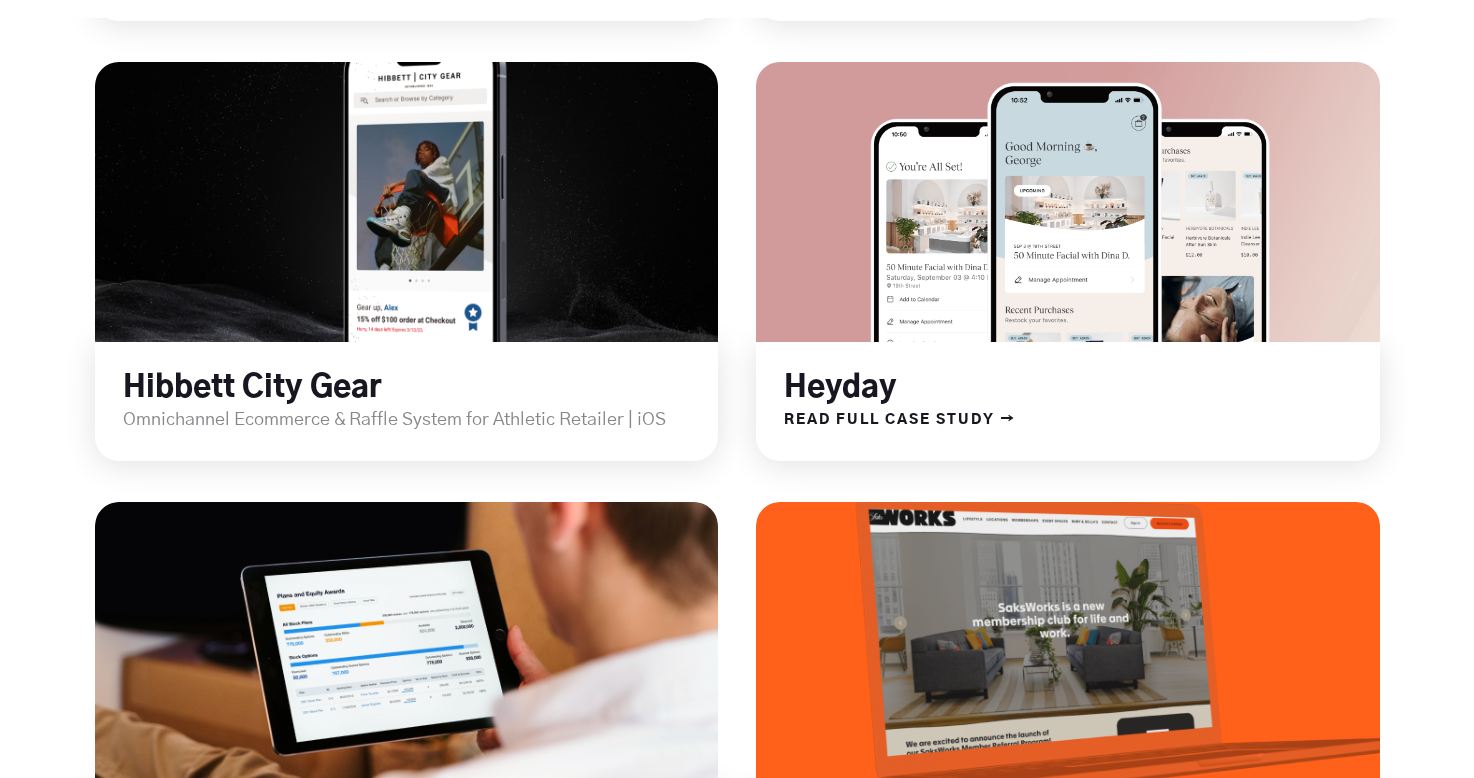 click on "Heyday" at bounding box center [840, 388] 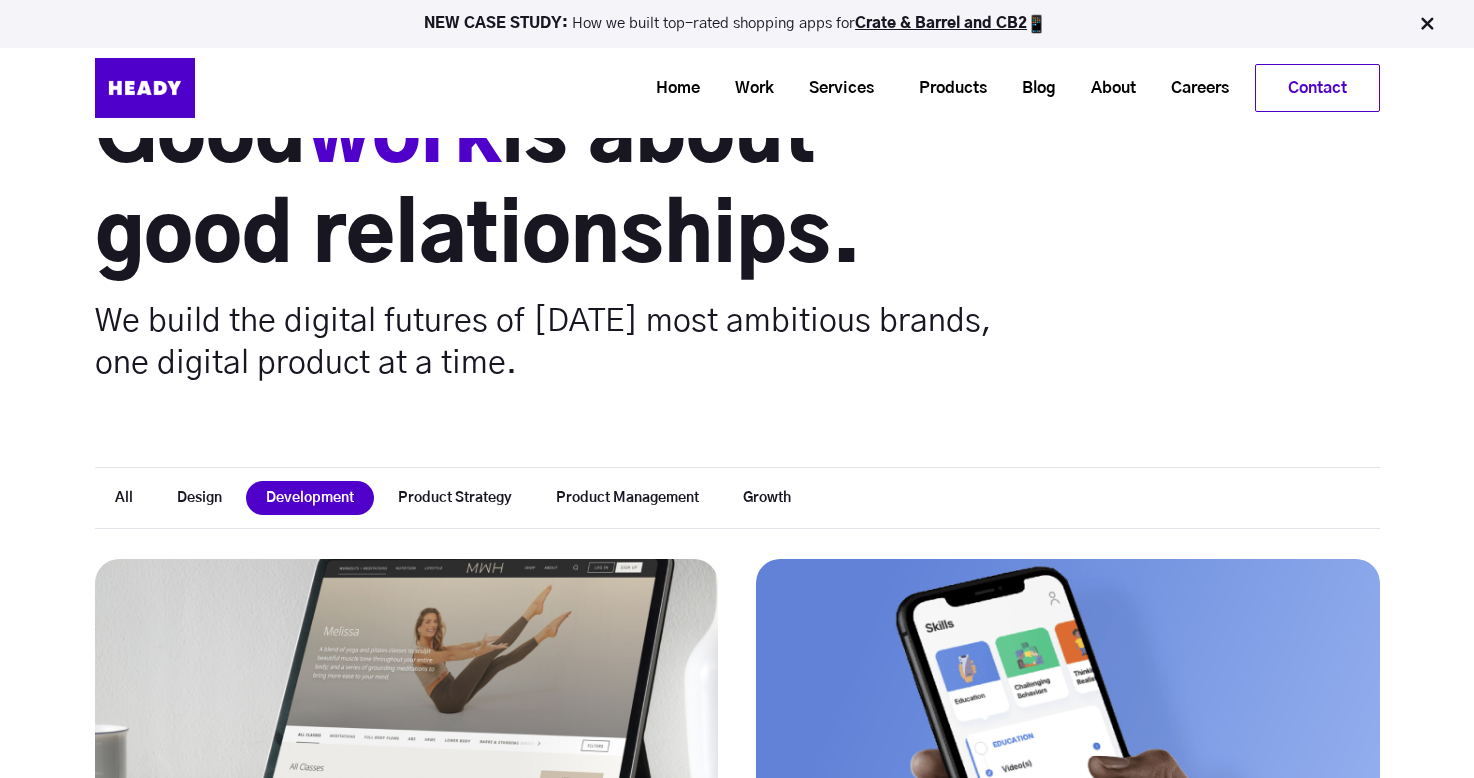 scroll, scrollTop: 0, scrollLeft: 0, axis: both 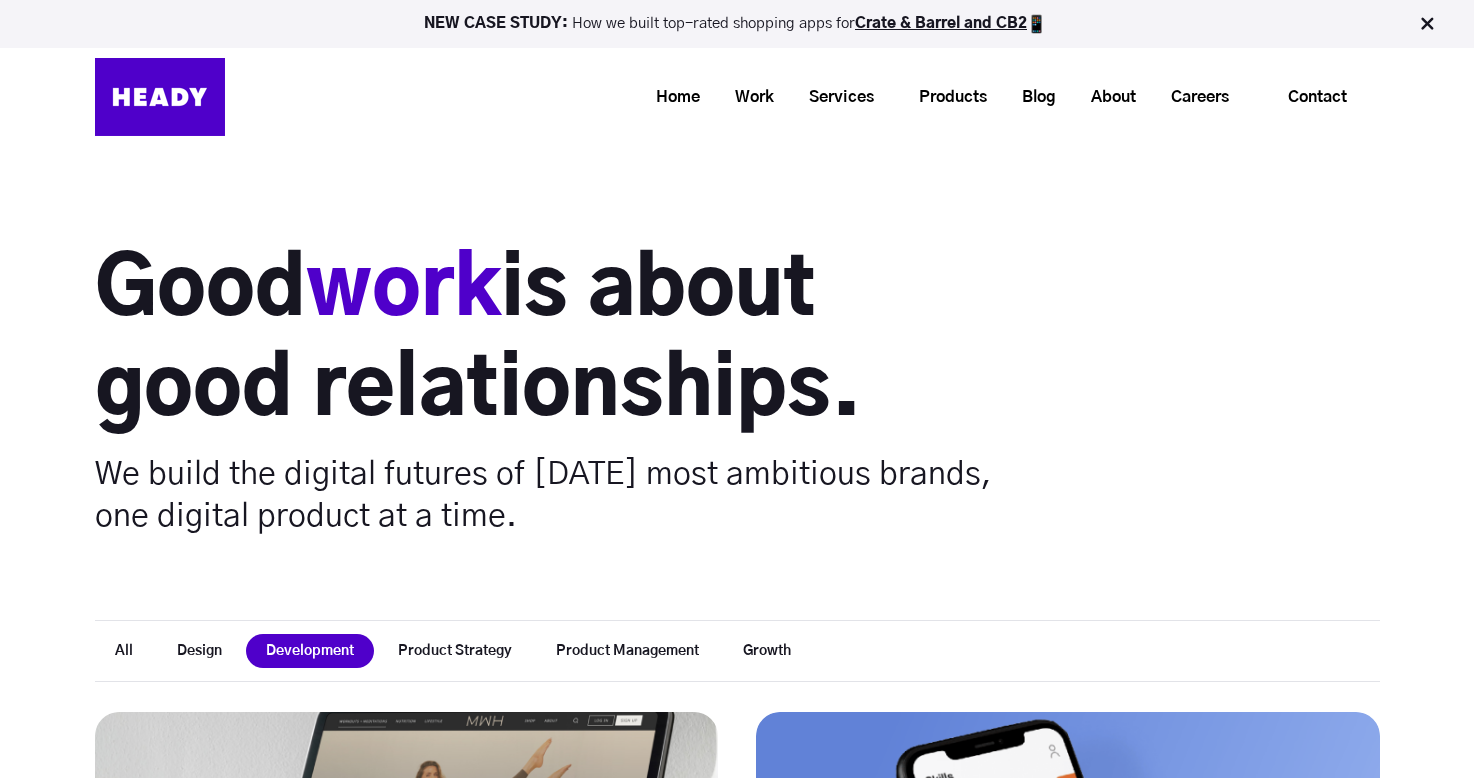 click on "Design" at bounding box center [199, 651] 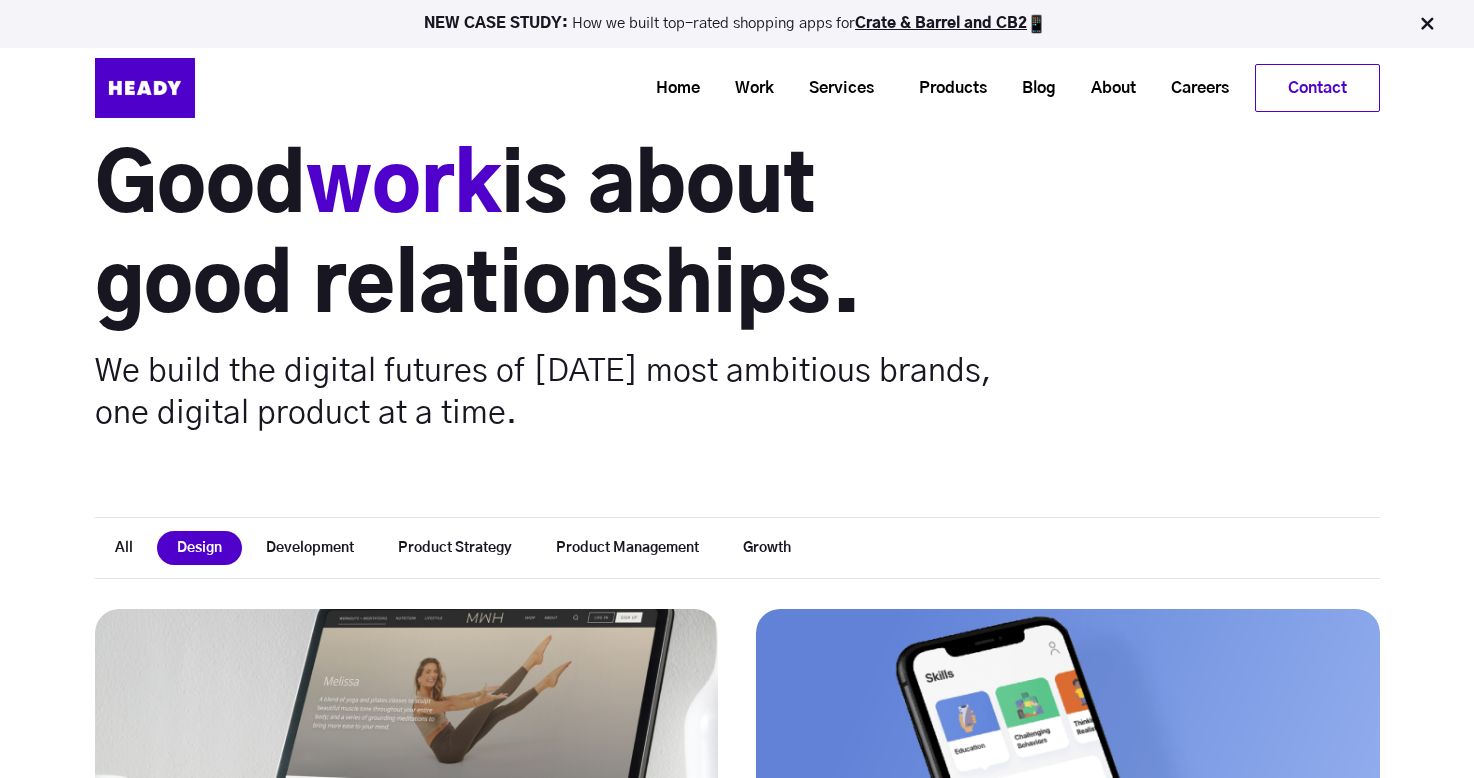 scroll, scrollTop: 0, scrollLeft: 0, axis: both 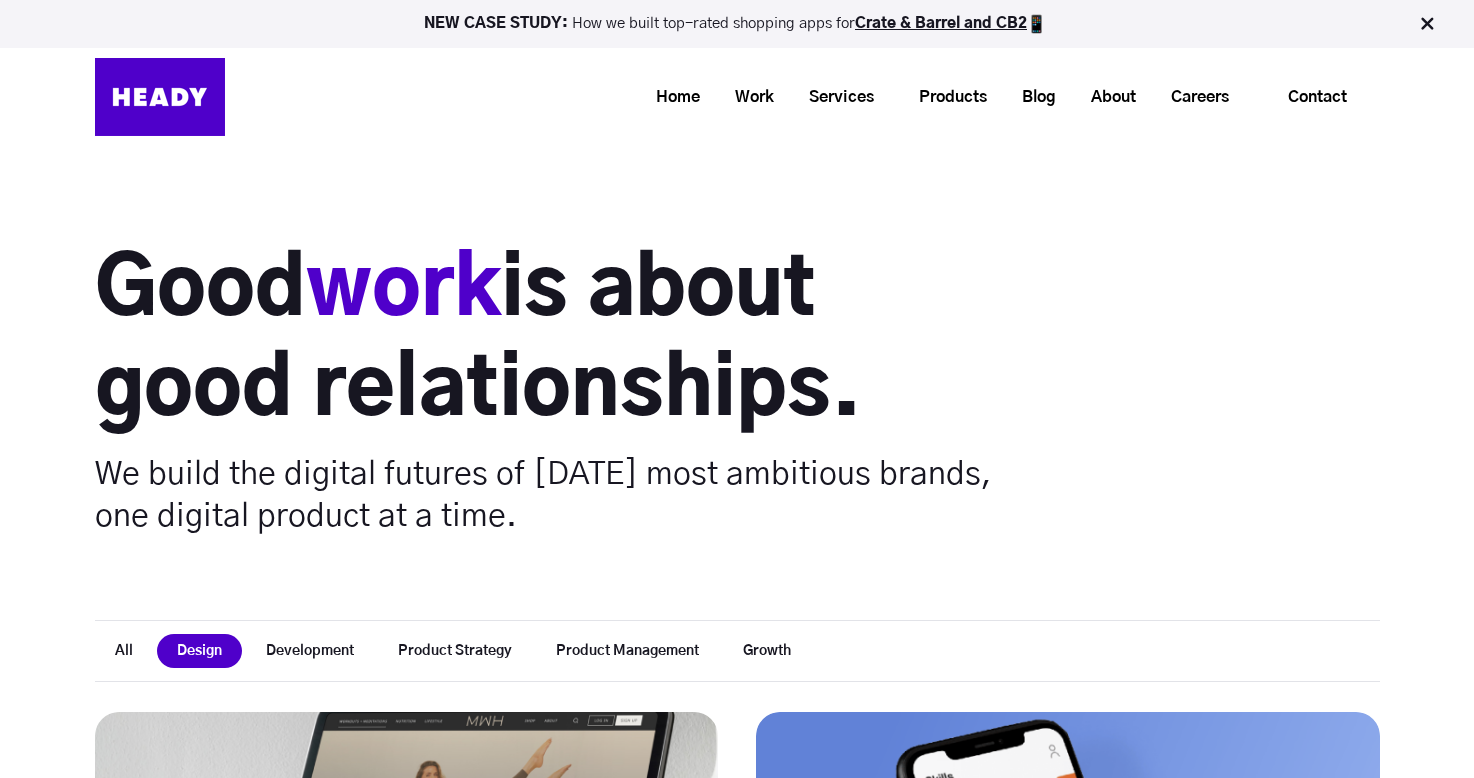 click on "All" at bounding box center (124, 651) 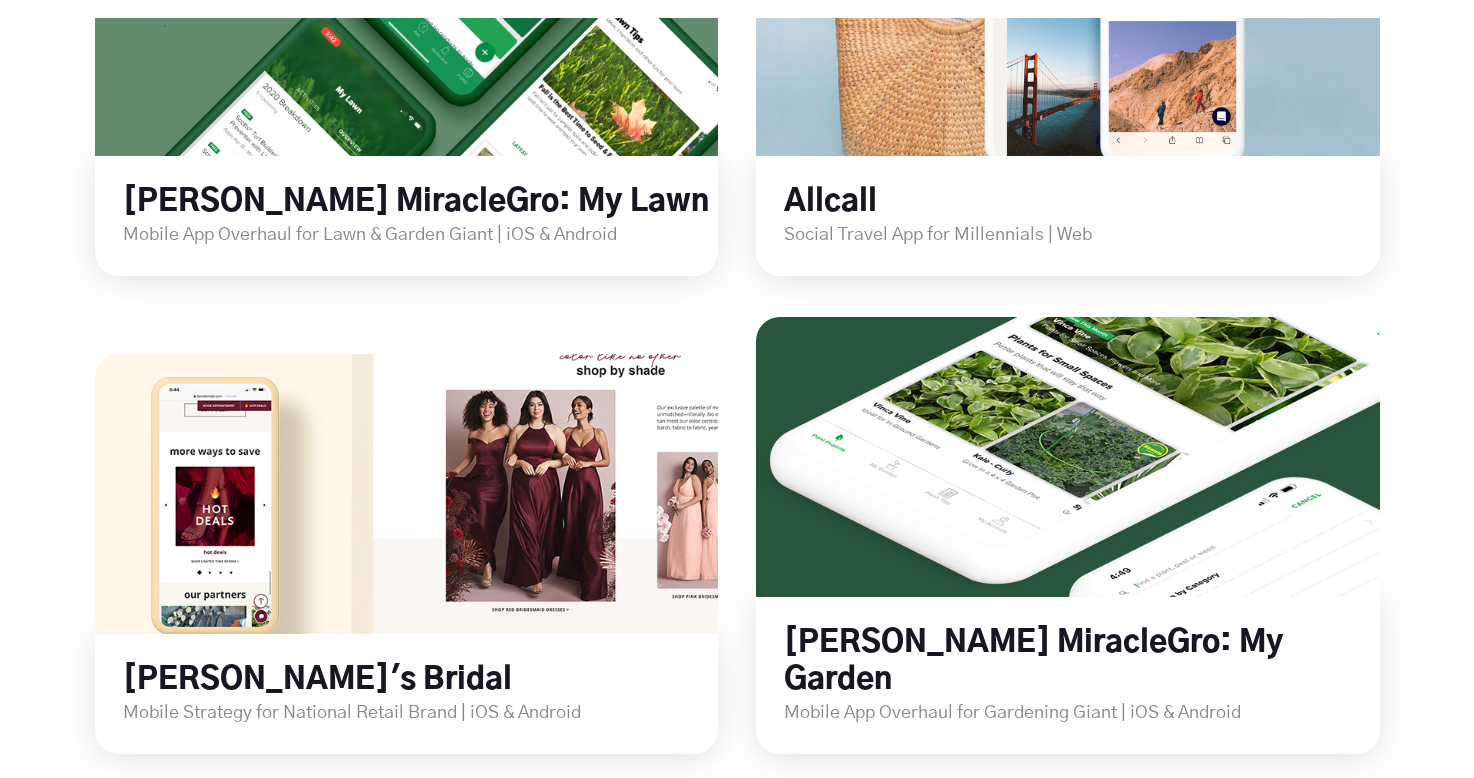 scroll, scrollTop: 2598, scrollLeft: 0, axis: vertical 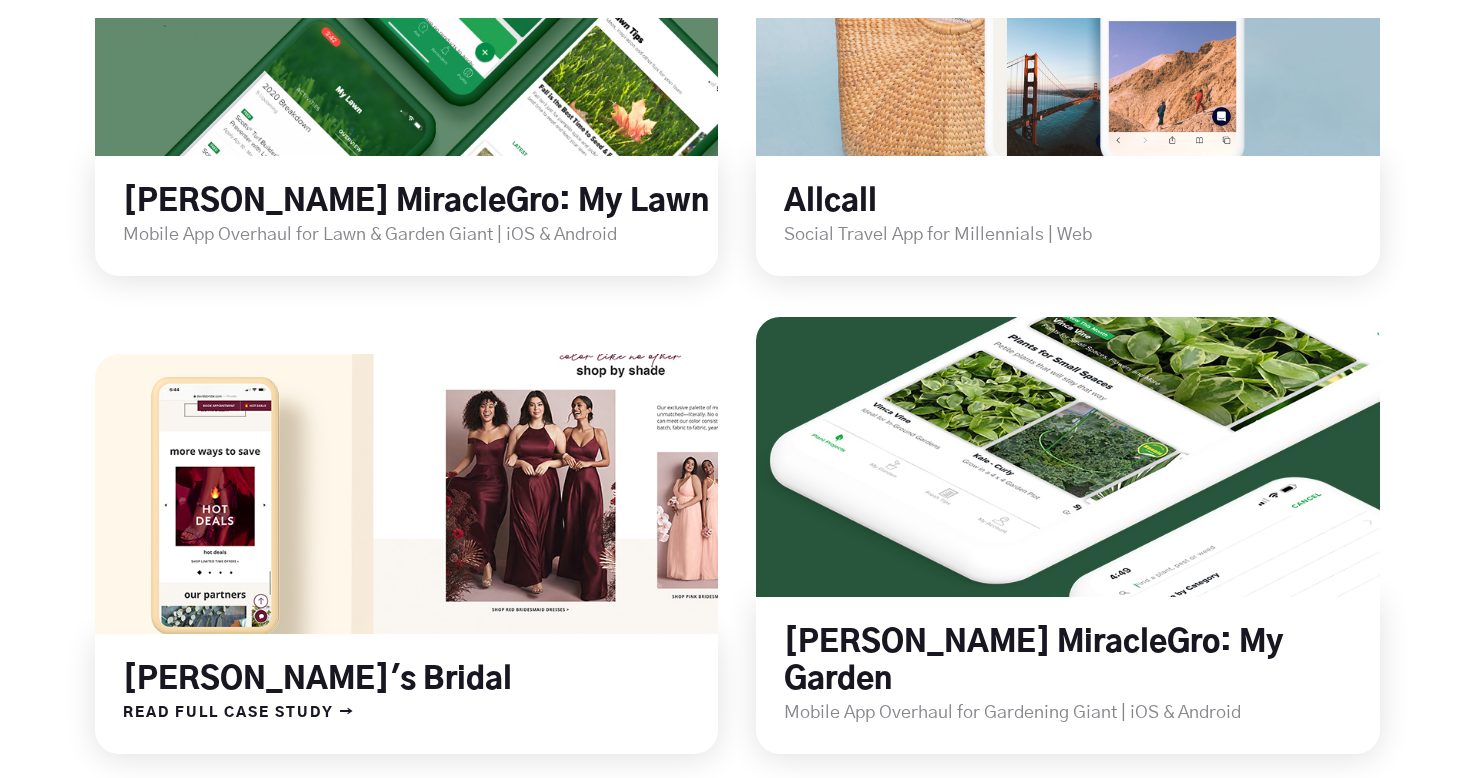 click on "[PERSON_NAME]'s Bridal" at bounding box center [420, 681] 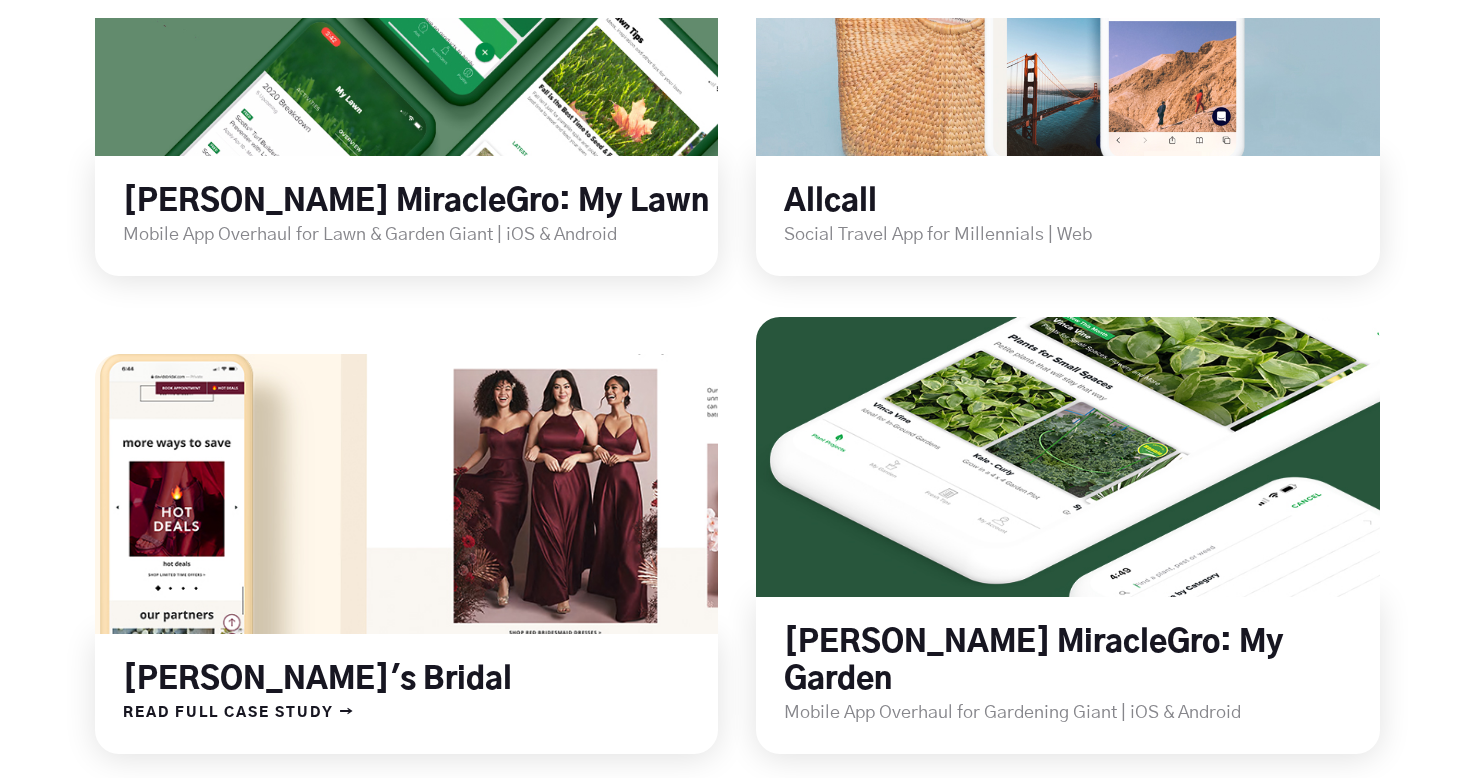 click at bounding box center (406, 494) 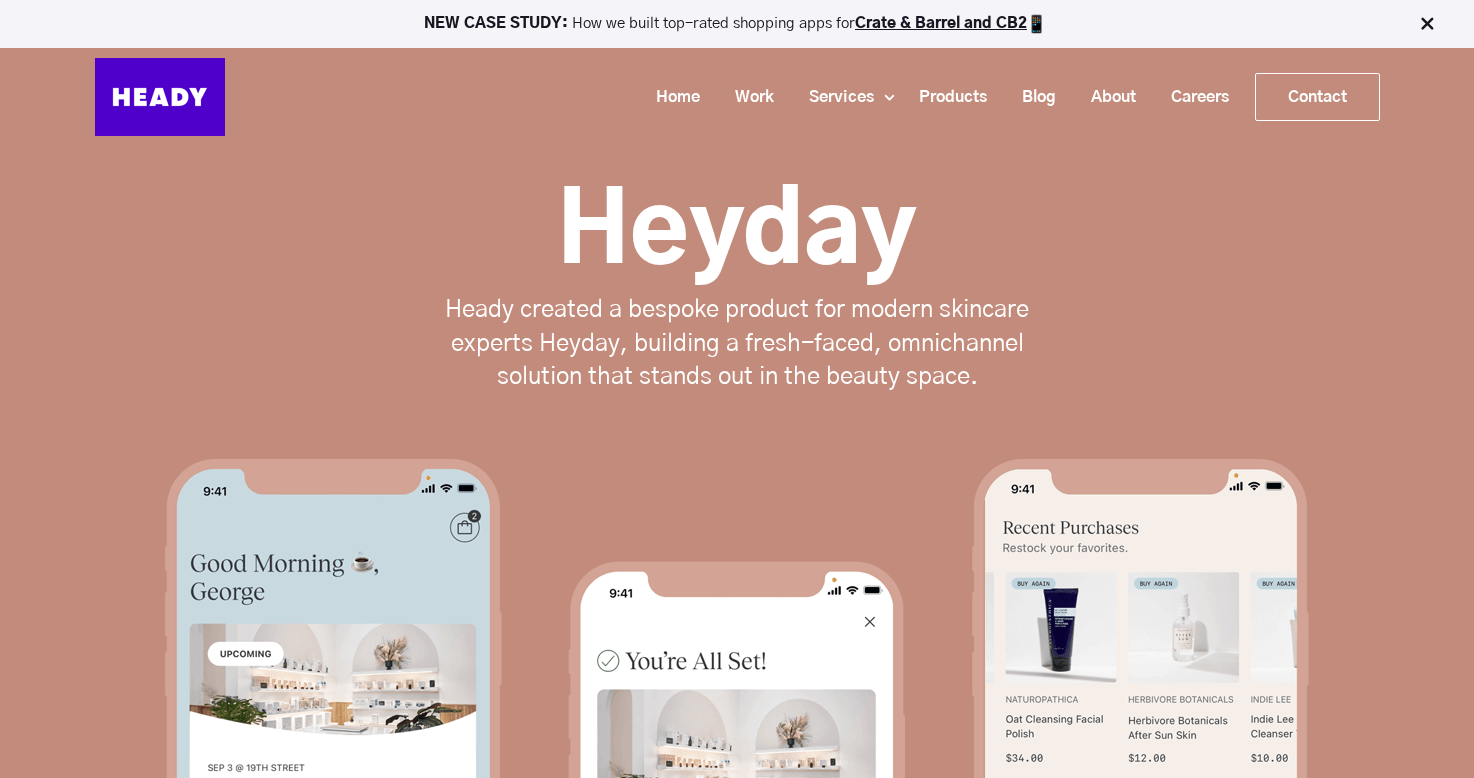 scroll, scrollTop: 0, scrollLeft: 0, axis: both 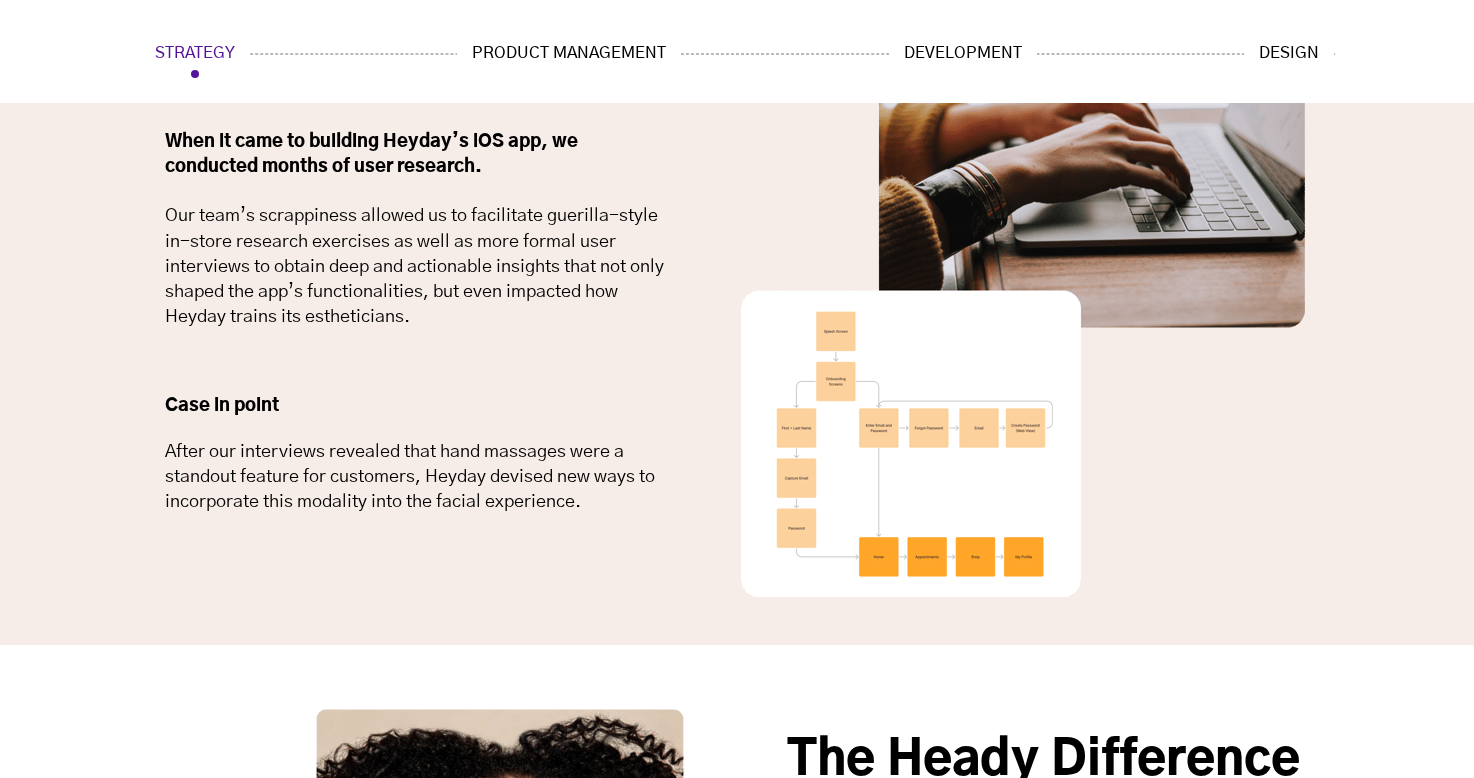 click at bounding box center [1023, 301] 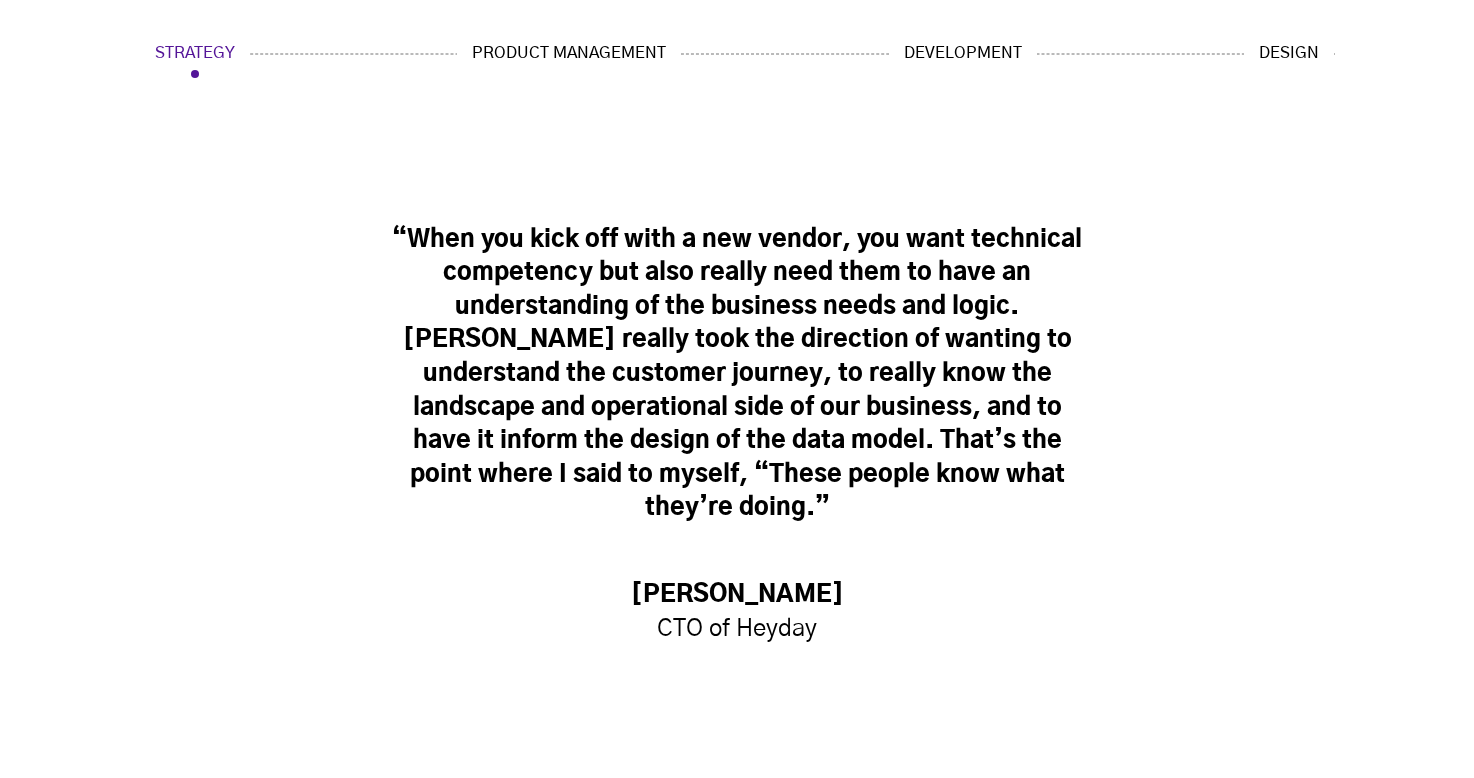 scroll, scrollTop: 5878, scrollLeft: 0, axis: vertical 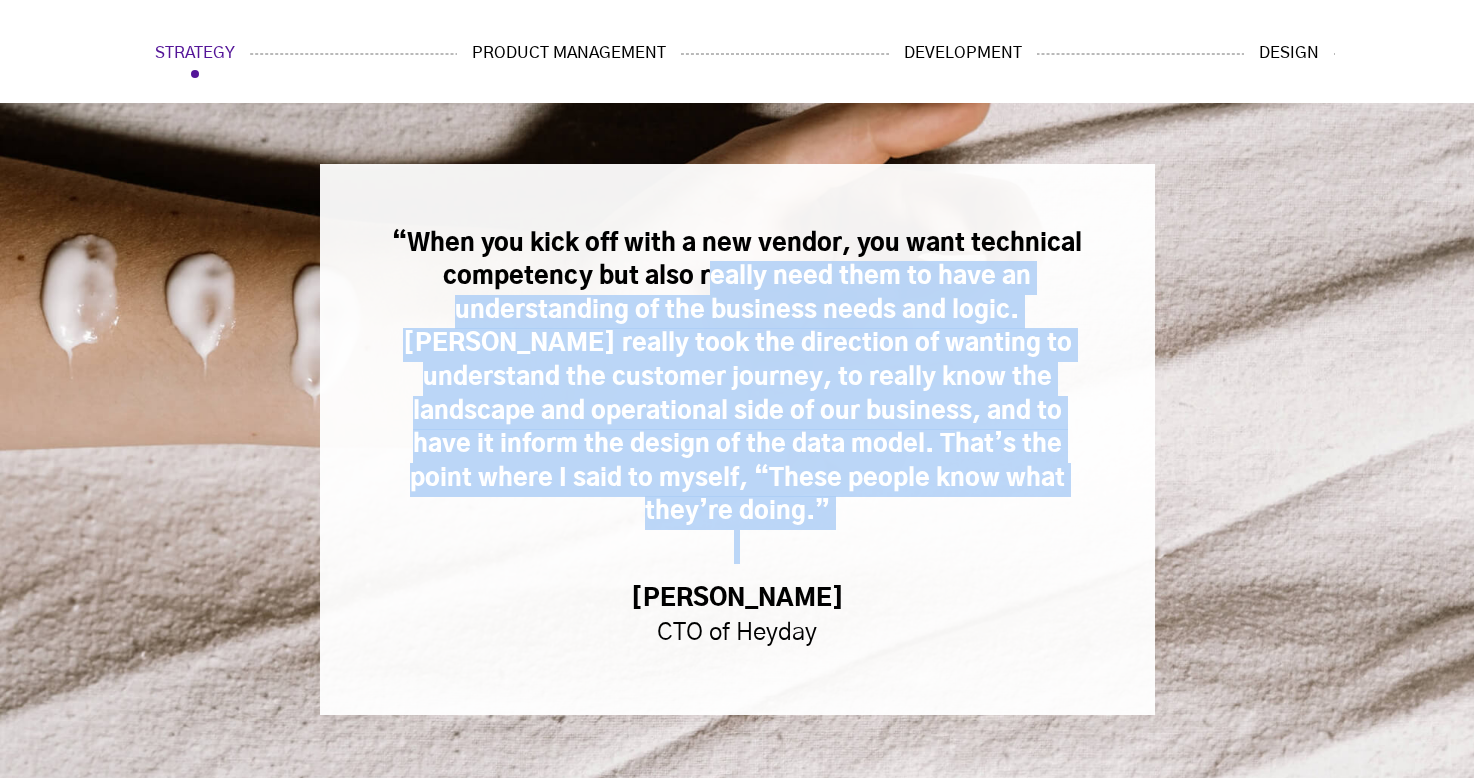 drag, startPoint x: 754, startPoint y: 277, endPoint x: 846, endPoint y: 514, distance: 254.23021 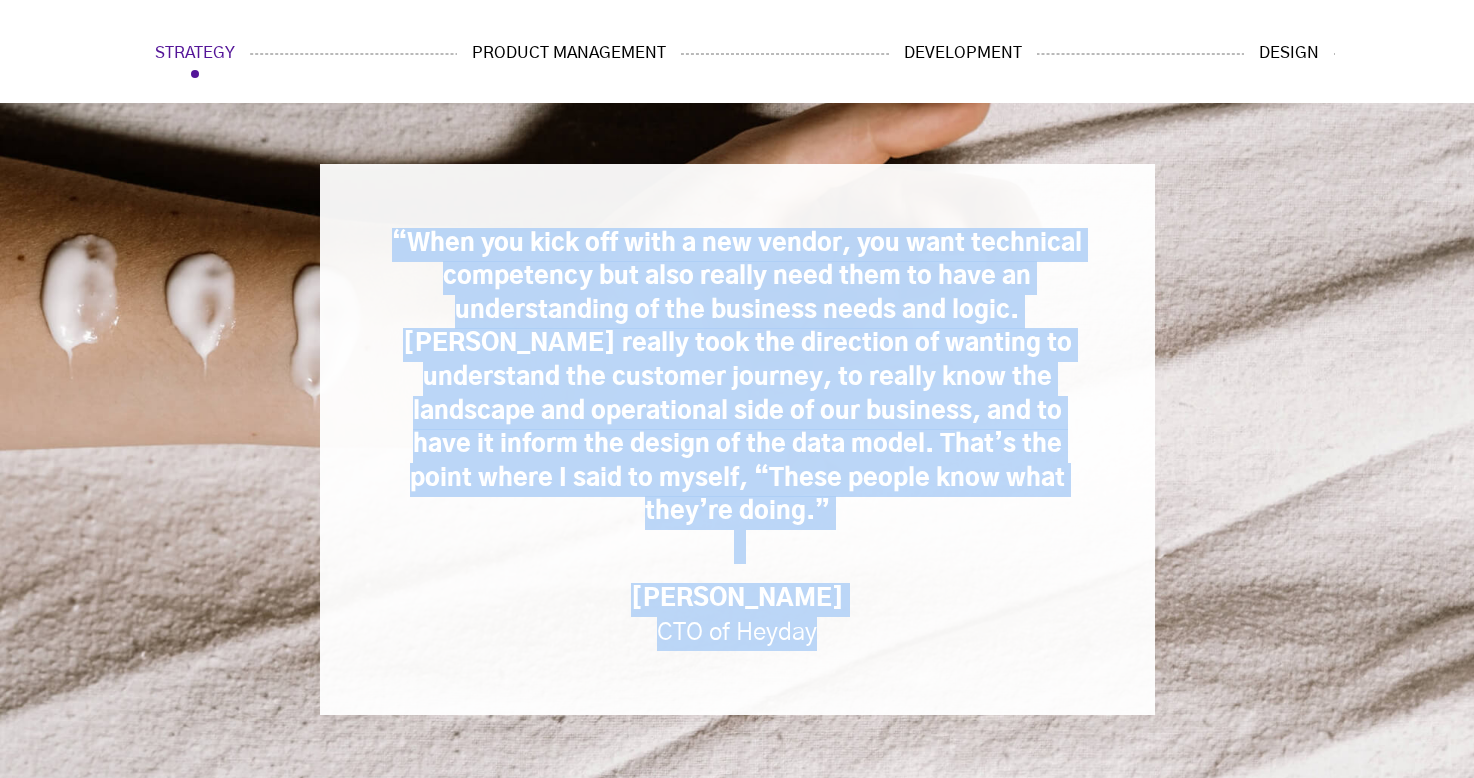 drag, startPoint x: 849, startPoint y: 607, endPoint x: 297, endPoint y: 201, distance: 685.22986 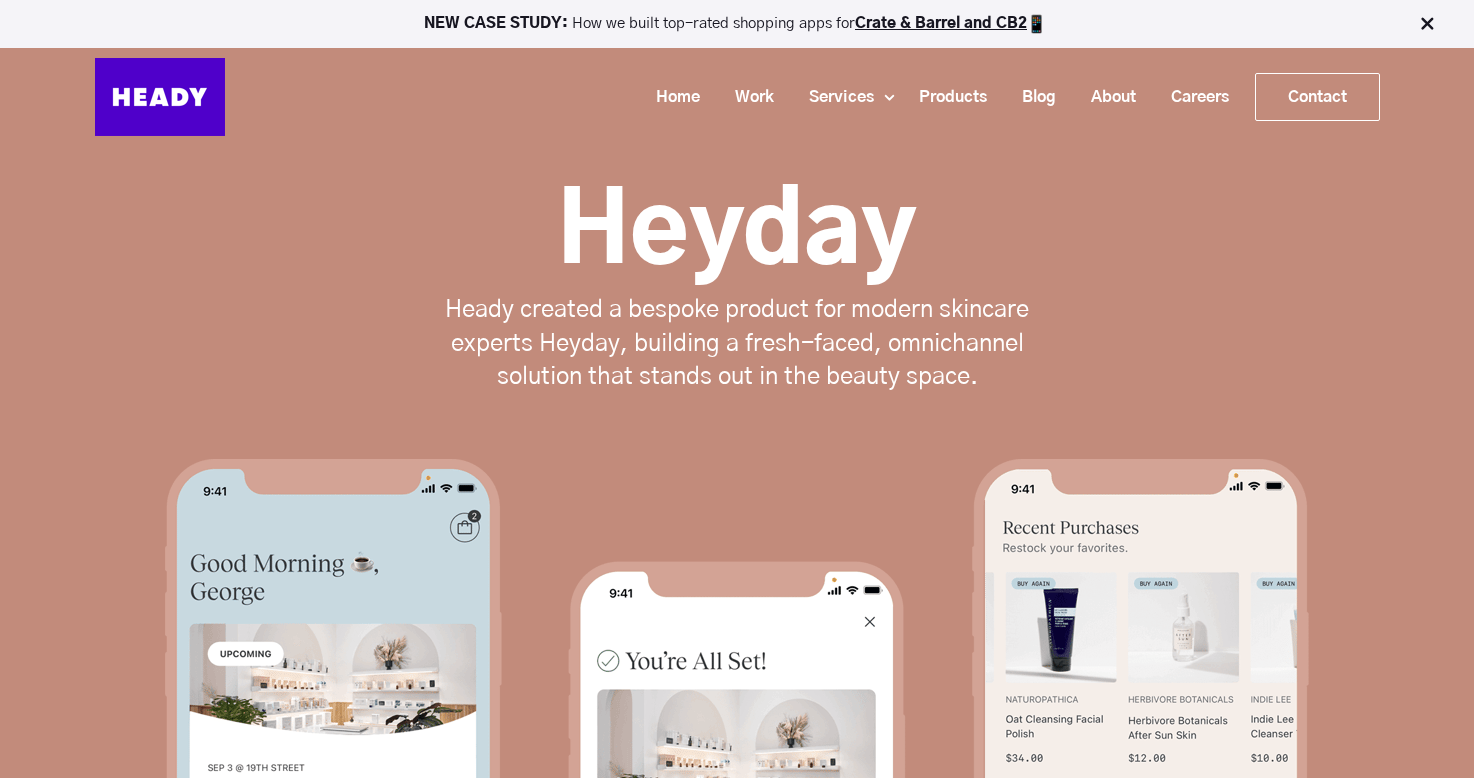scroll, scrollTop: 687, scrollLeft: 0, axis: vertical 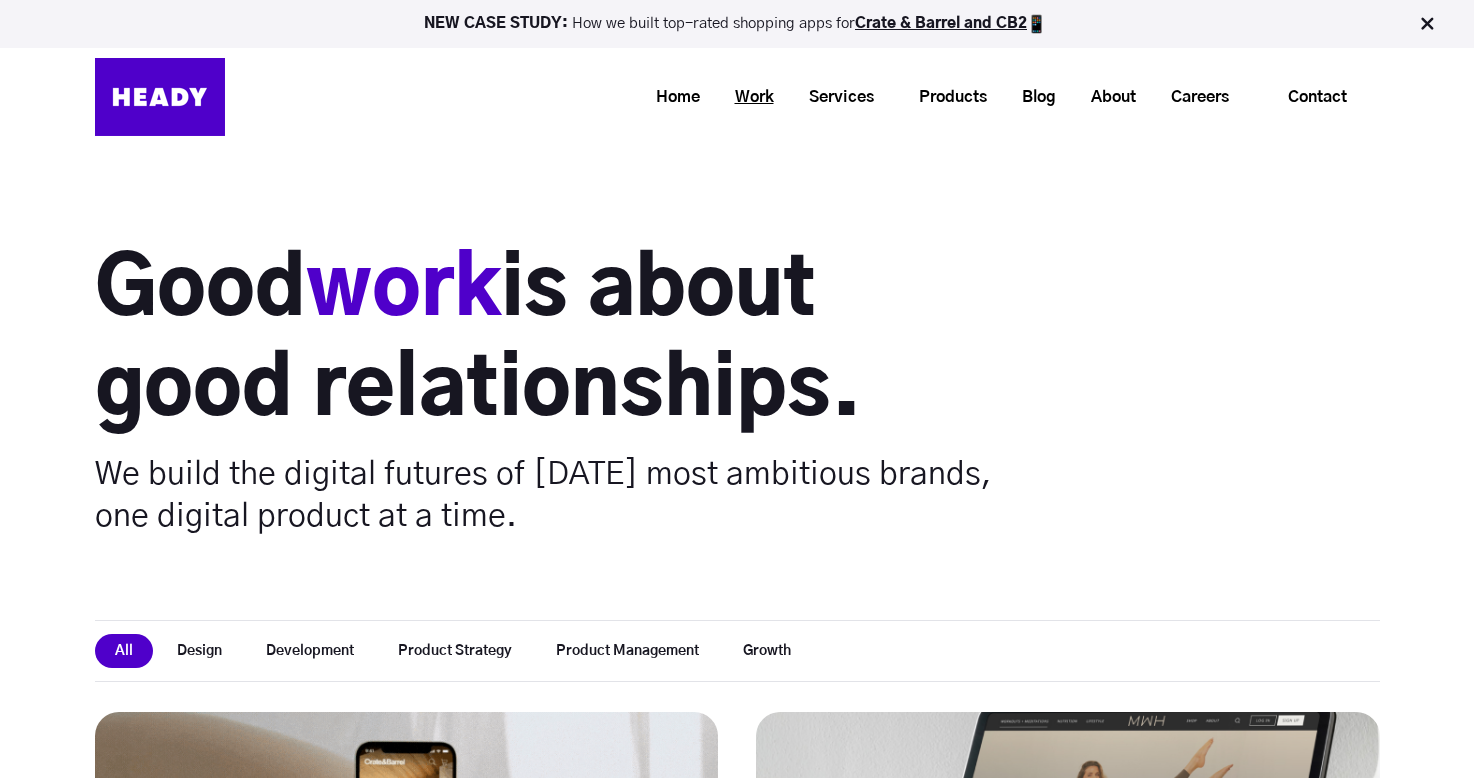 click on "Work" at bounding box center [747, 97] 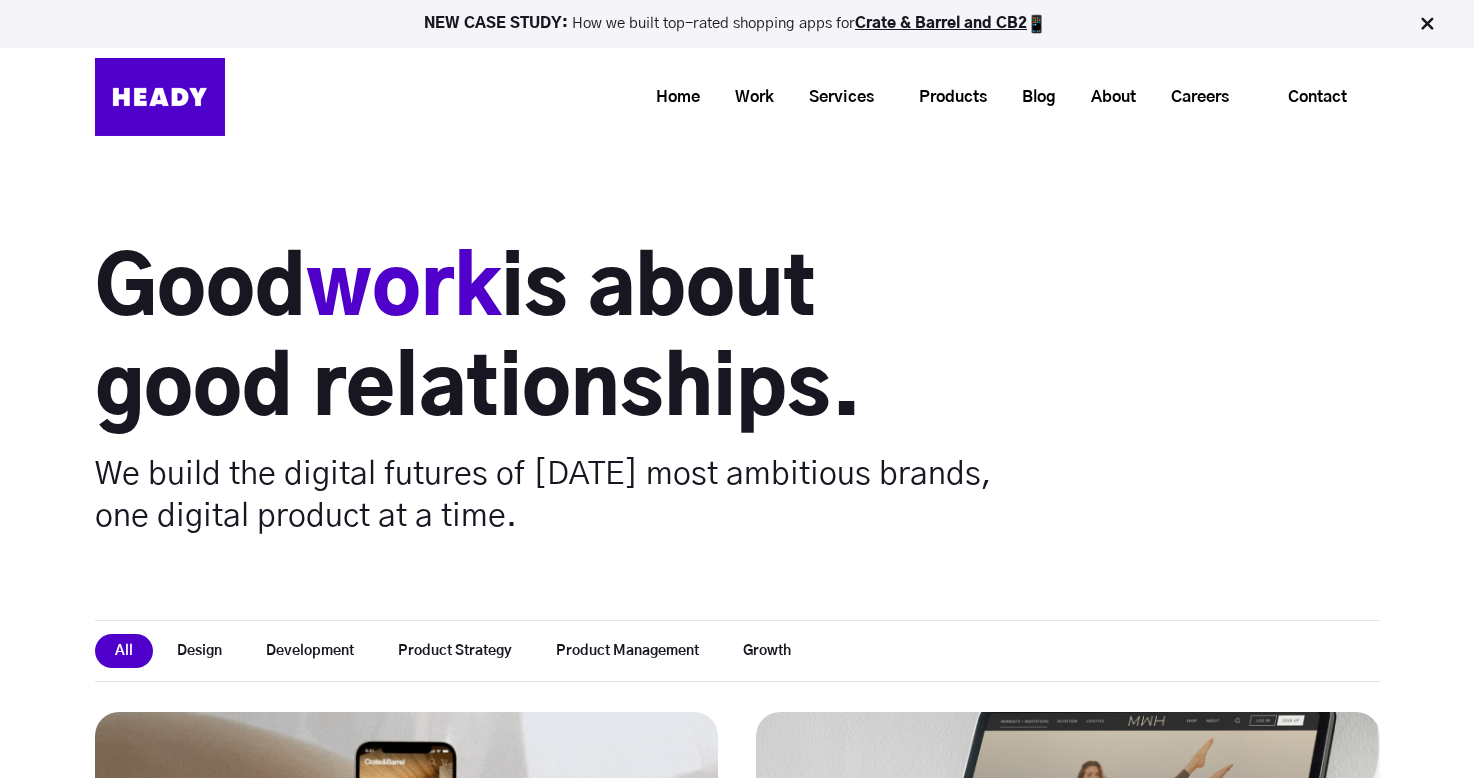 scroll, scrollTop: 0, scrollLeft: 0, axis: both 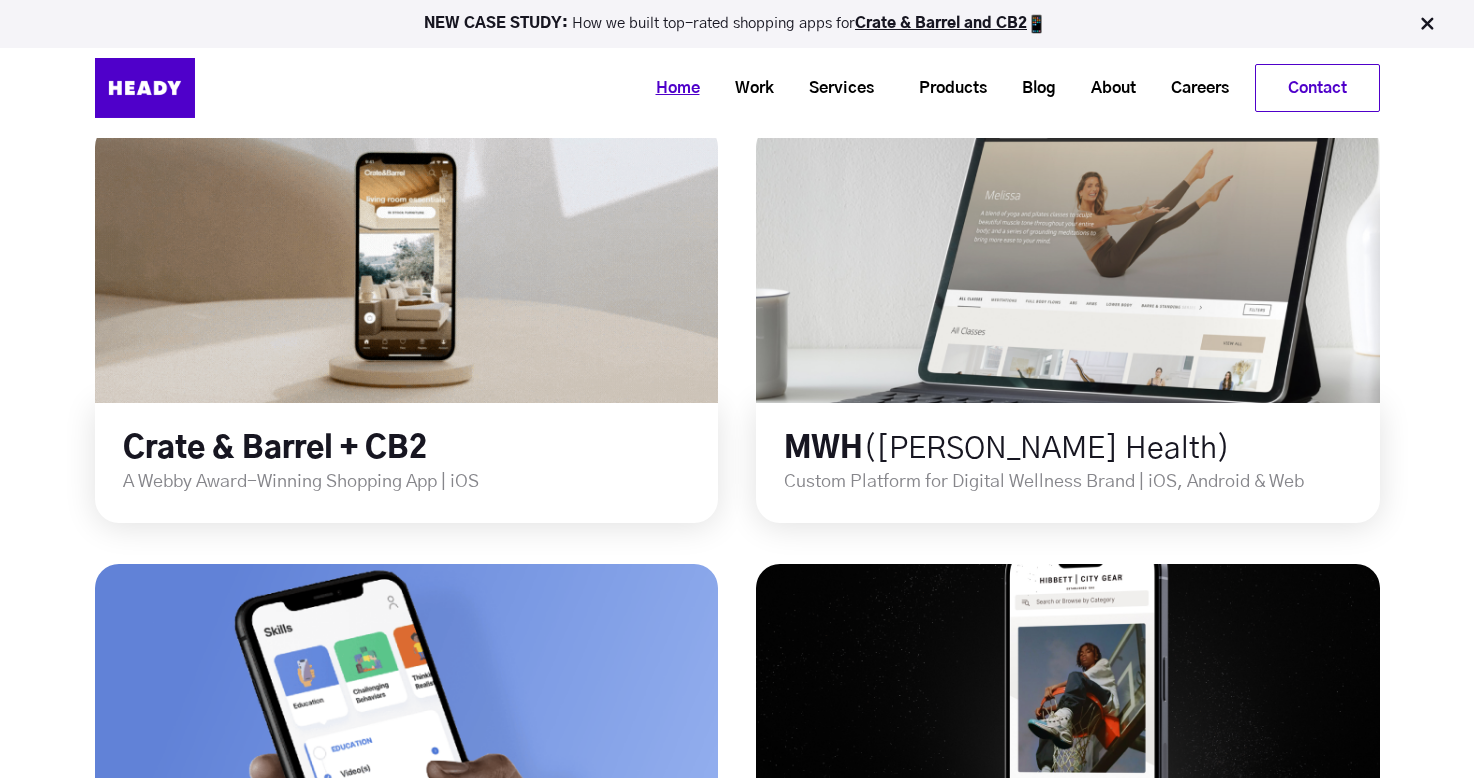 click on "Home" at bounding box center [670, 88] 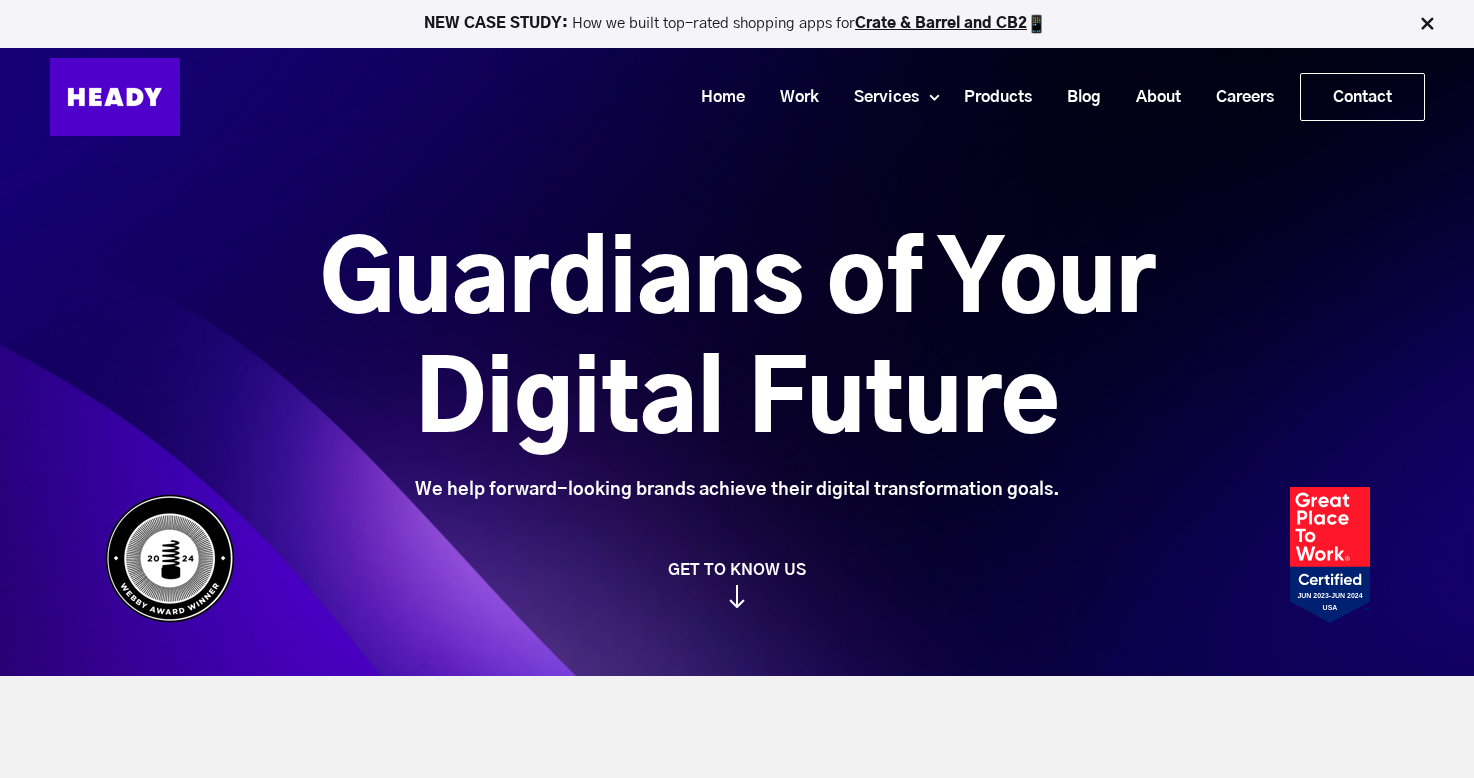 scroll, scrollTop: 0, scrollLeft: 0, axis: both 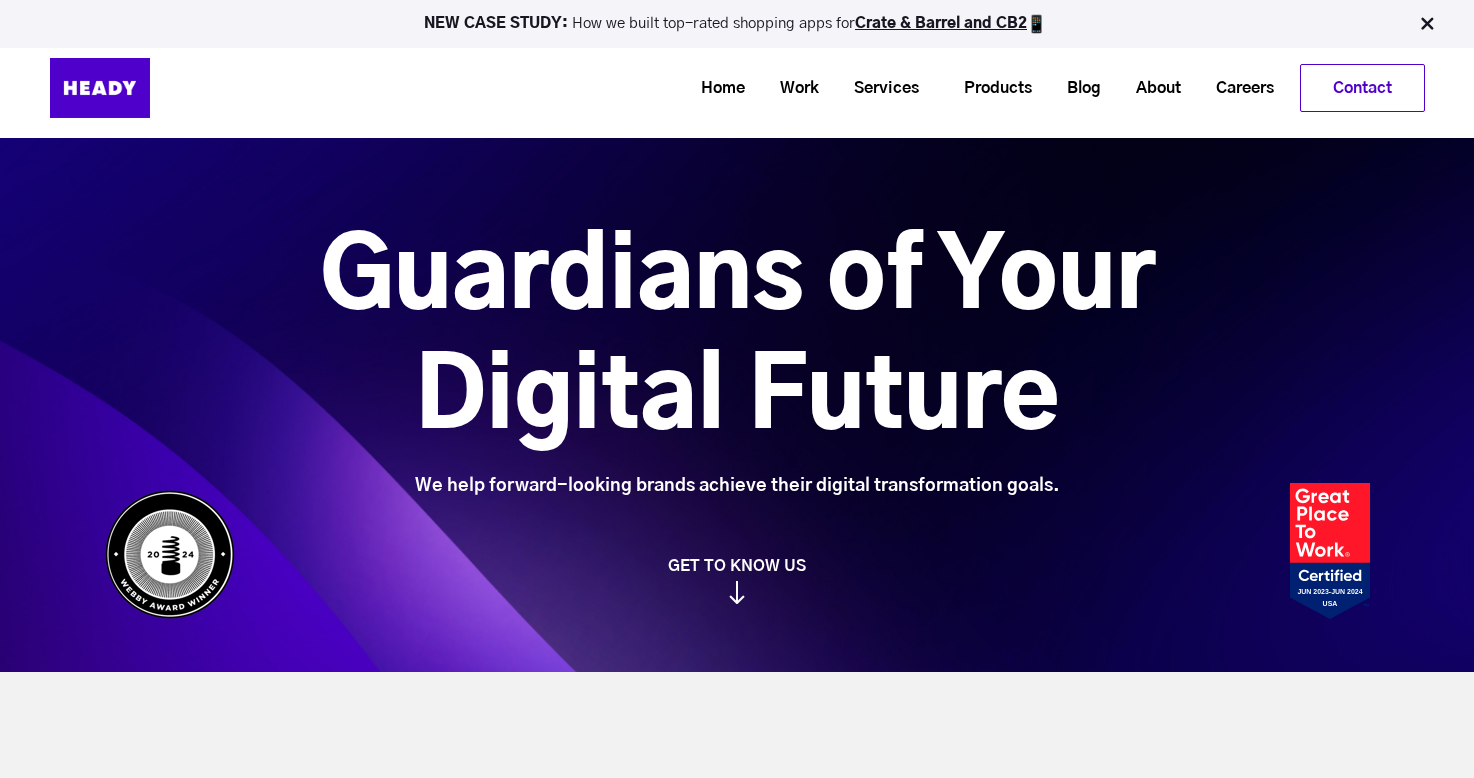 click on "GET TO KNOW US" at bounding box center (737, 580) 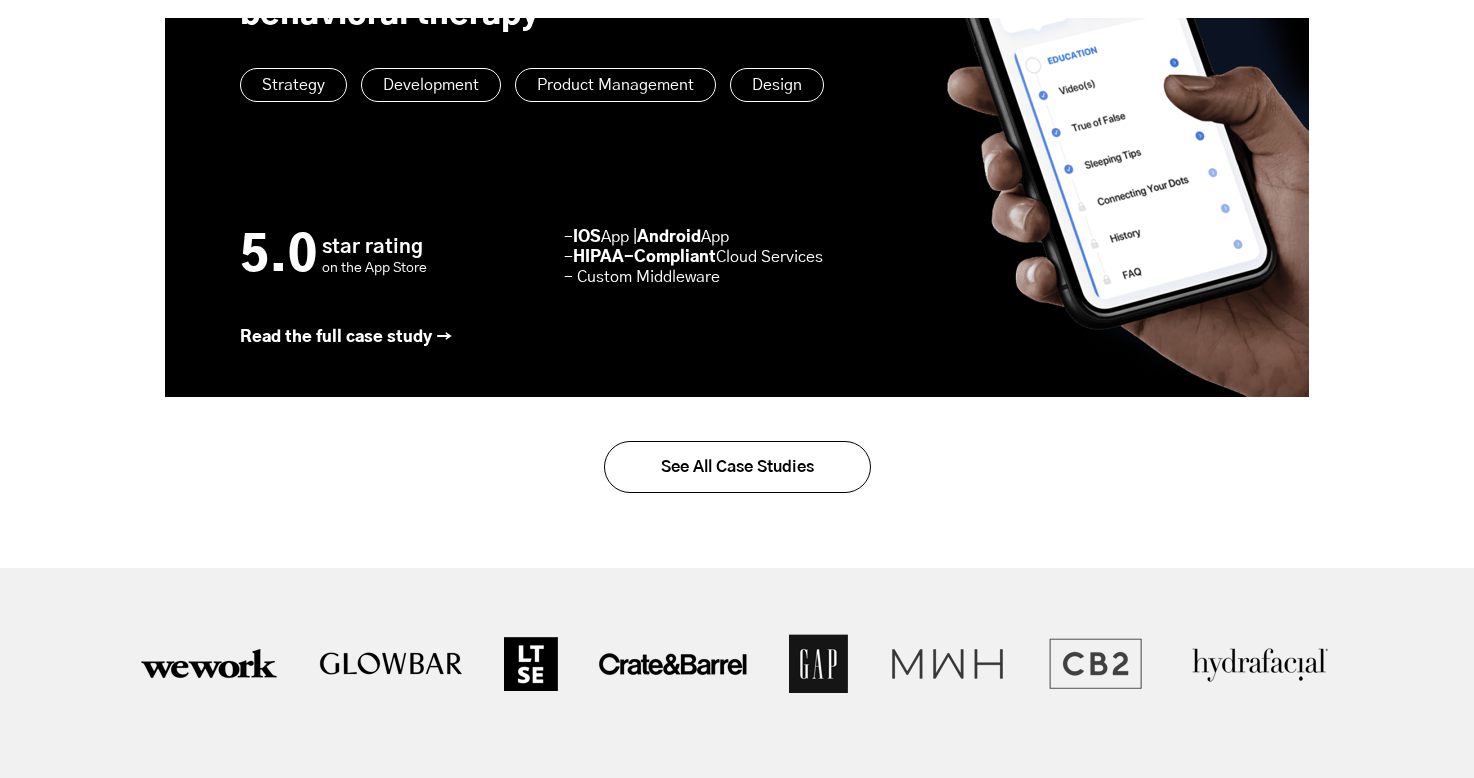 scroll, scrollTop: 3532, scrollLeft: 0, axis: vertical 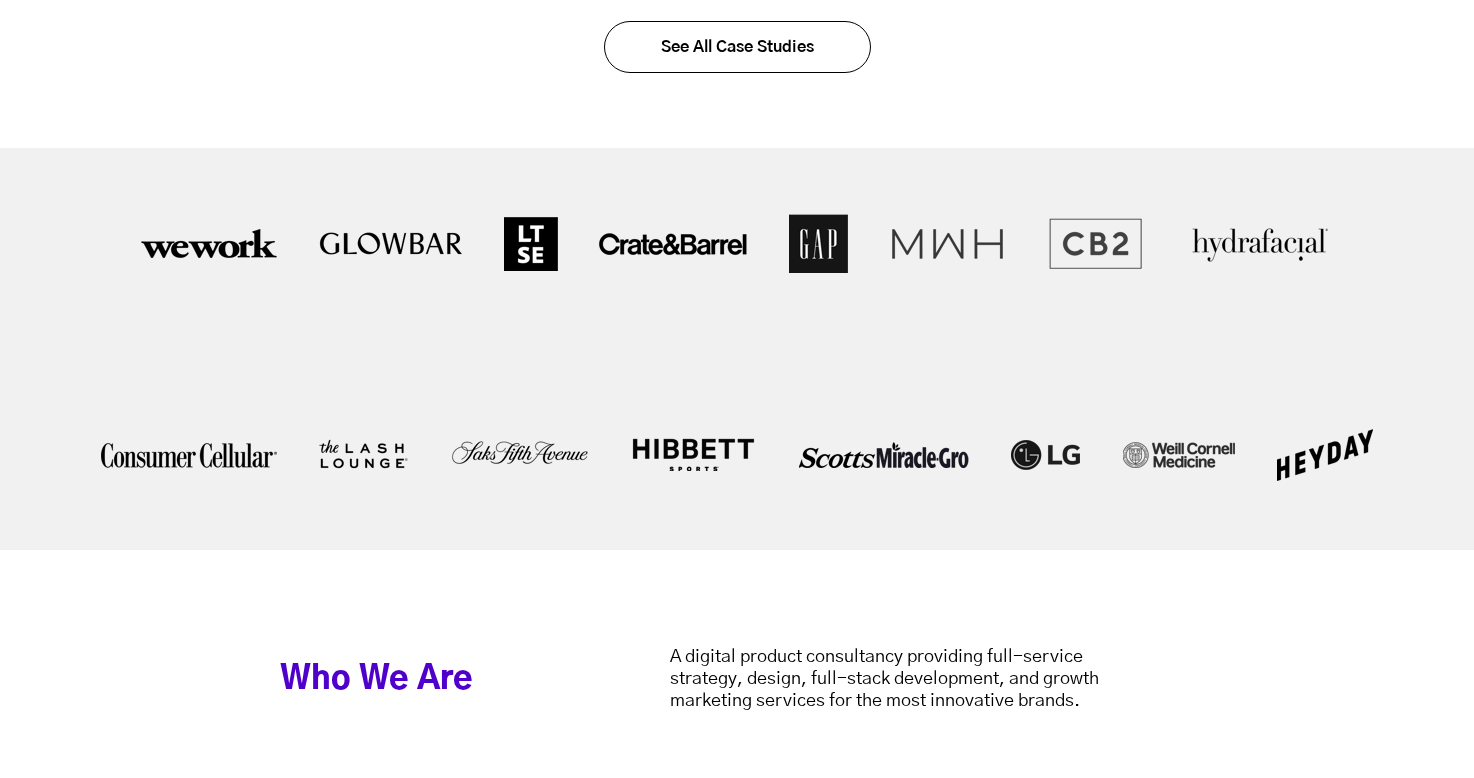 click at bounding box center [391, 243] 